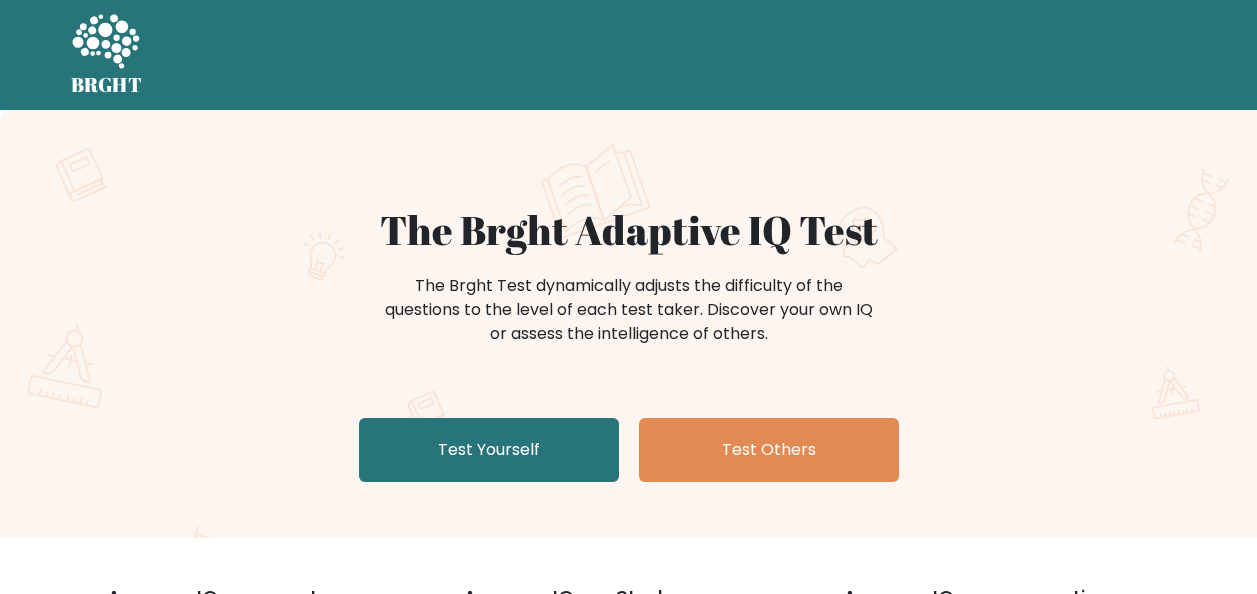 scroll, scrollTop: 0, scrollLeft: 0, axis: both 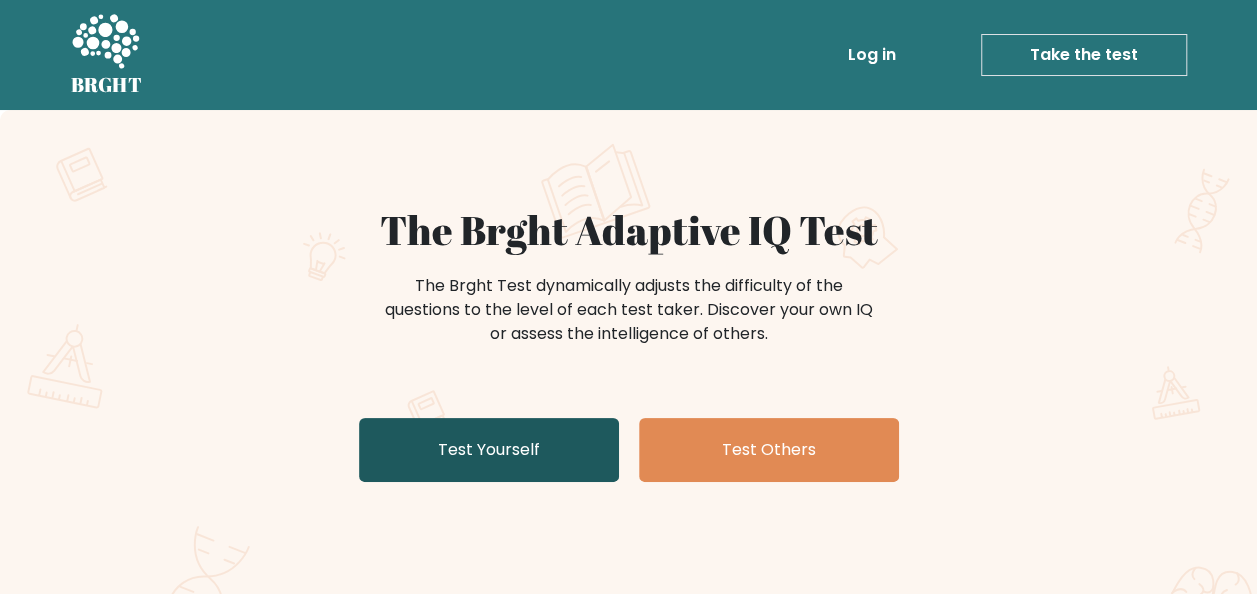 click on "Test Yourself" at bounding box center (489, 450) 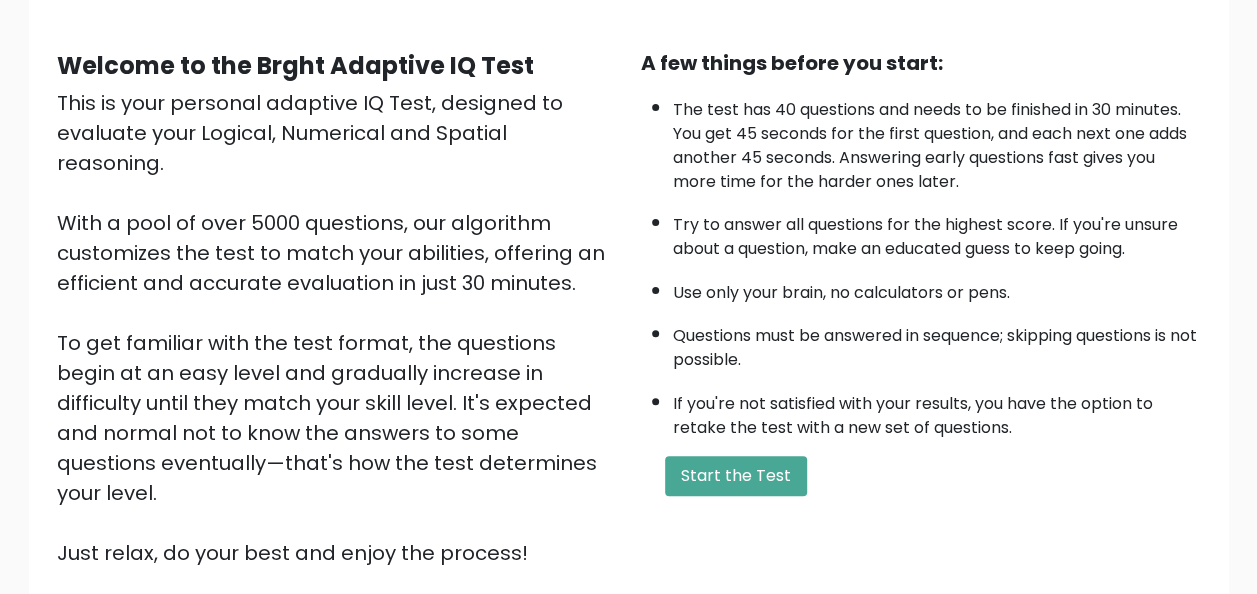 scroll, scrollTop: 200, scrollLeft: 0, axis: vertical 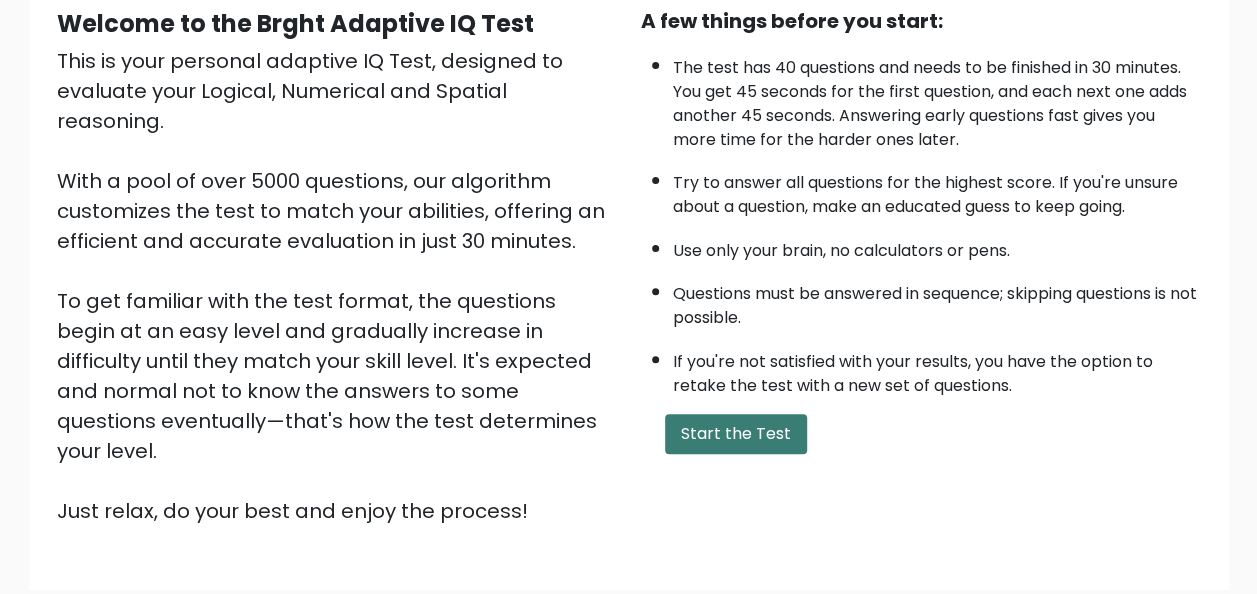 click on "Start the Test" at bounding box center [736, 434] 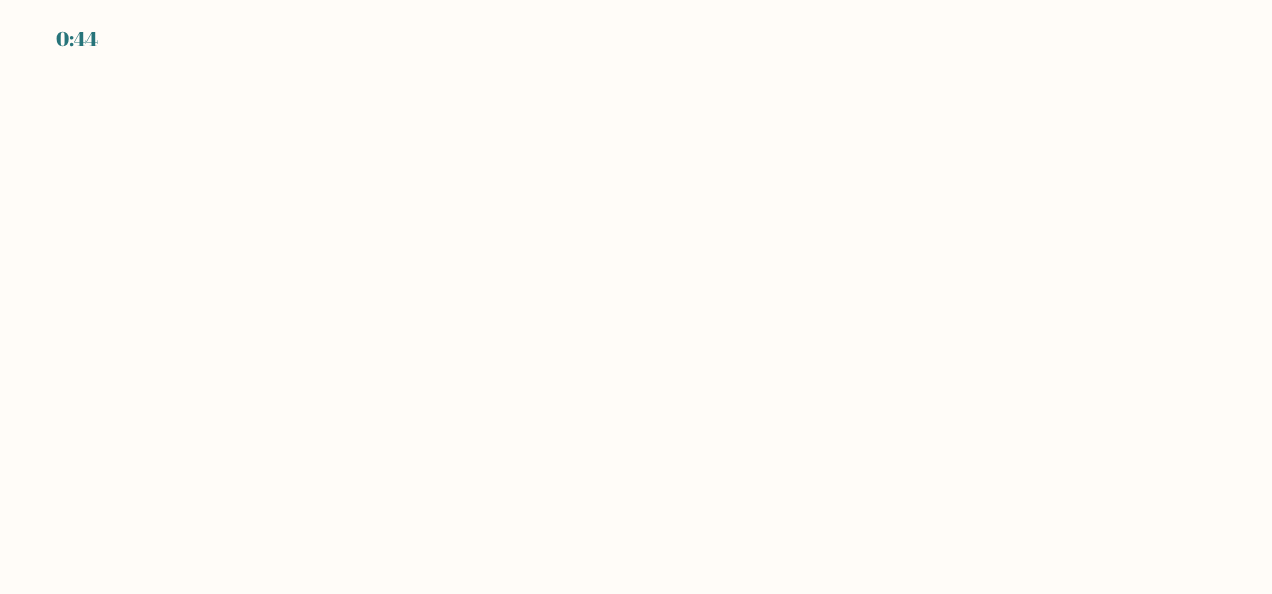 scroll, scrollTop: 0, scrollLeft: 0, axis: both 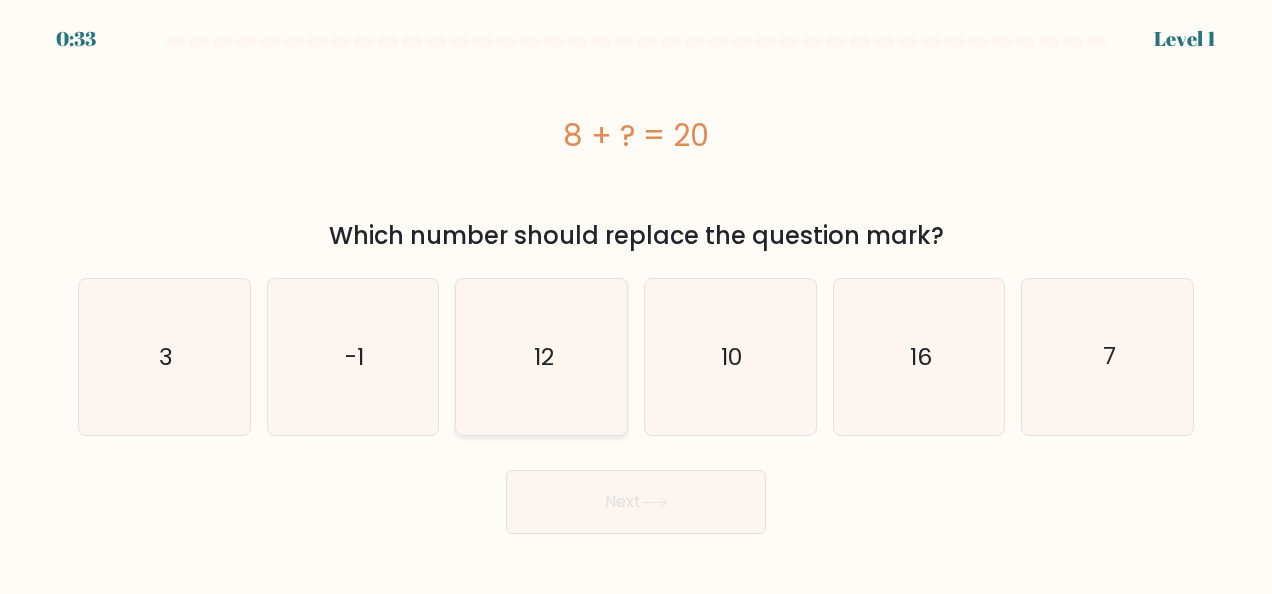 click on "12" 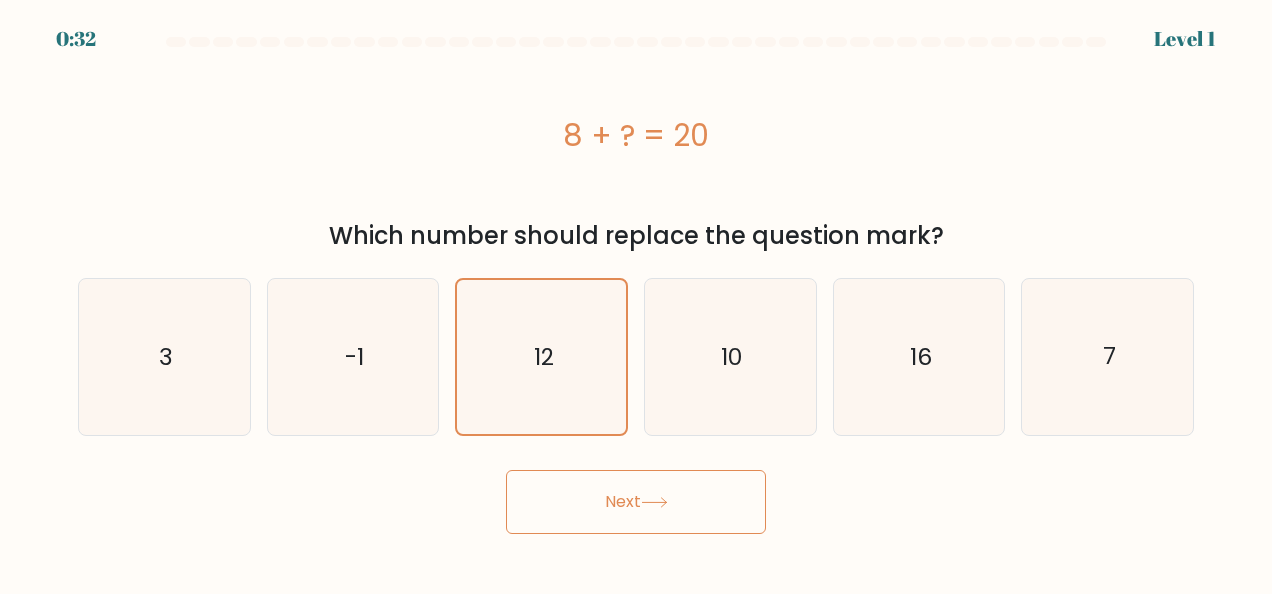 click 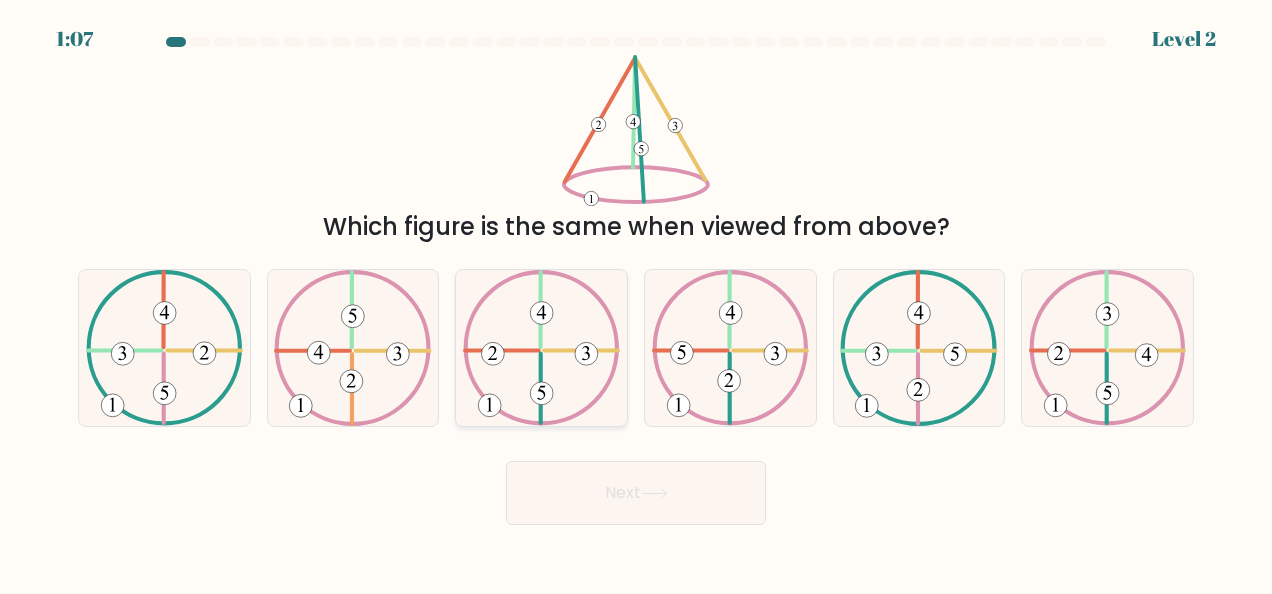 click 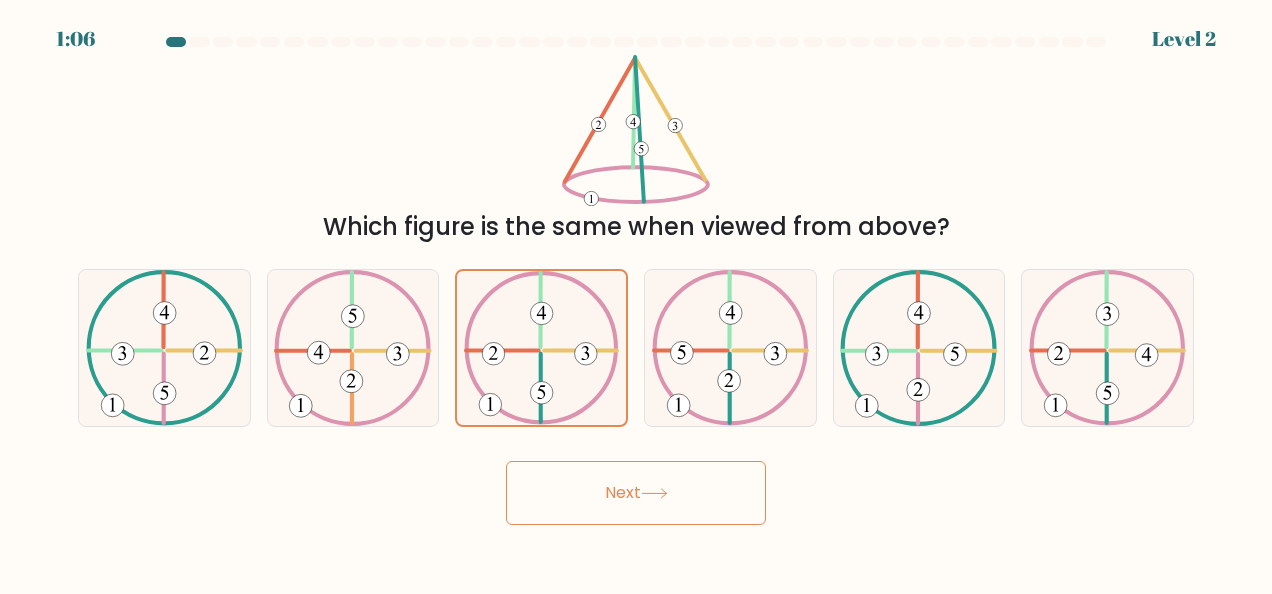 click on "Next" at bounding box center [636, 493] 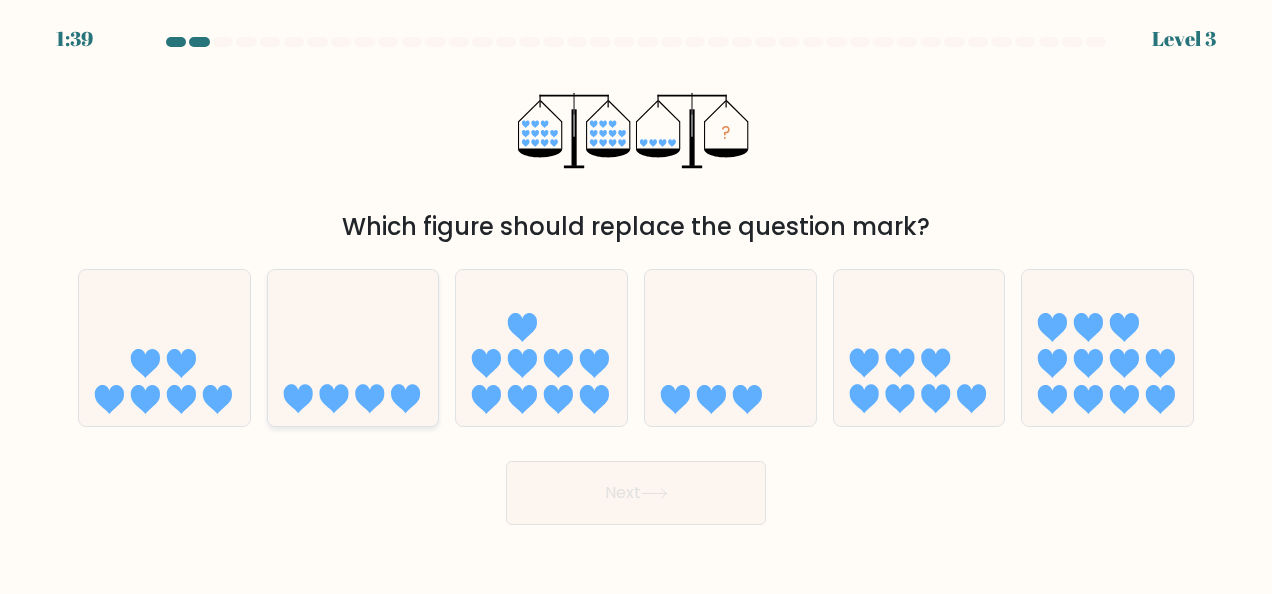 click 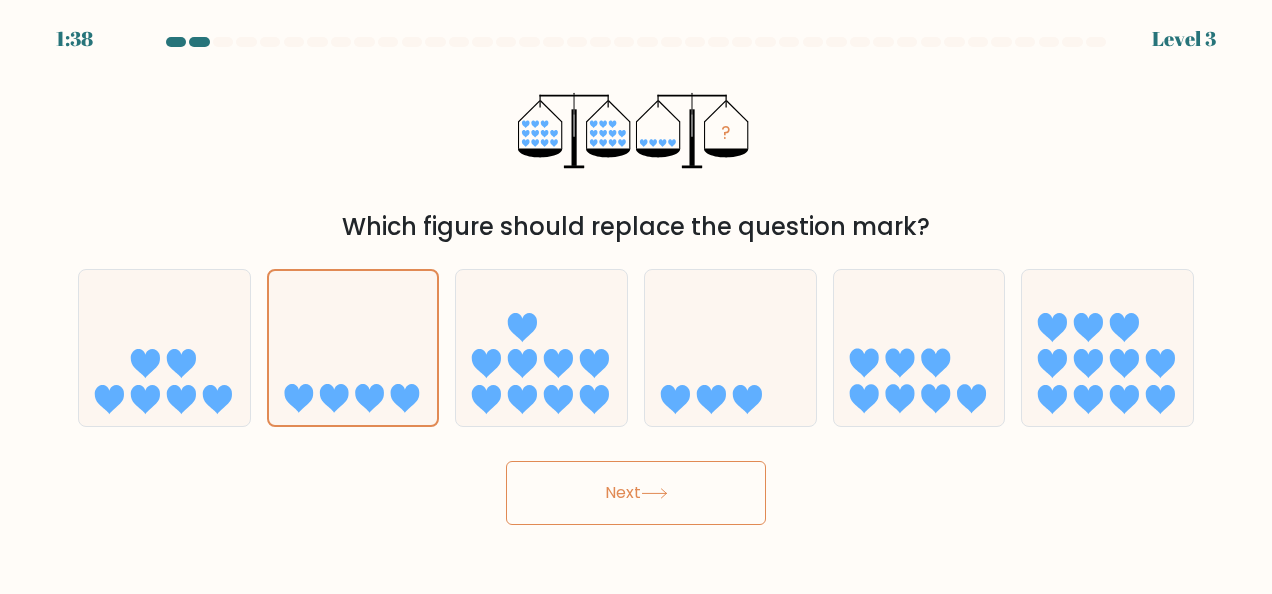 click on "Next" at bounding box center [636, 493] 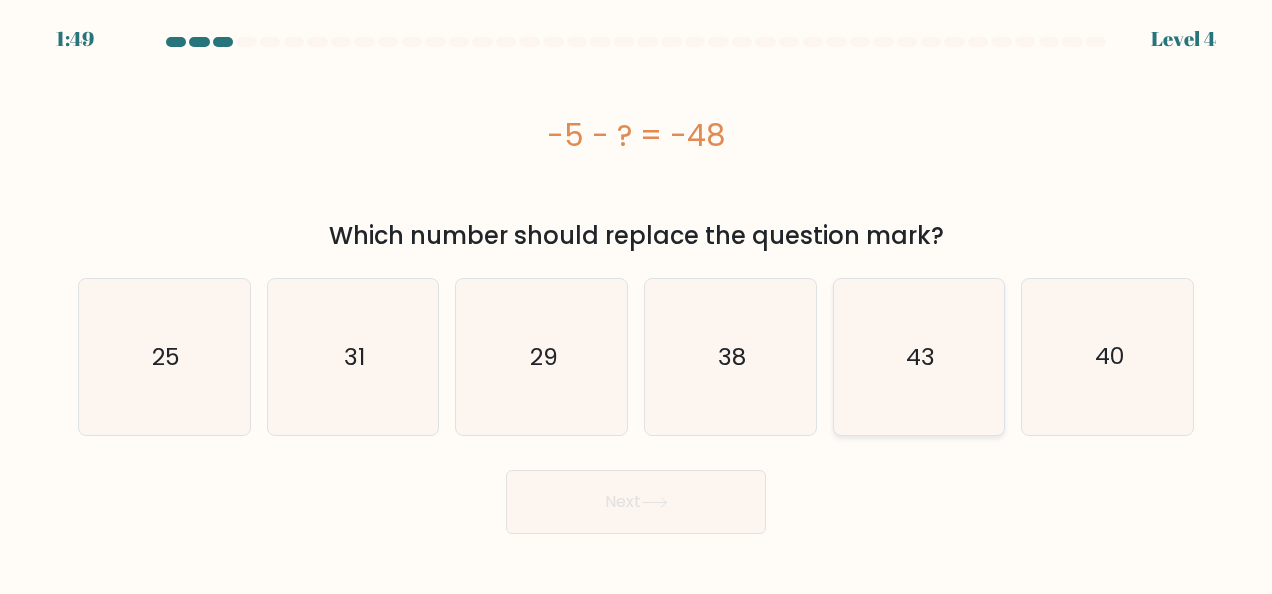 click on "43" 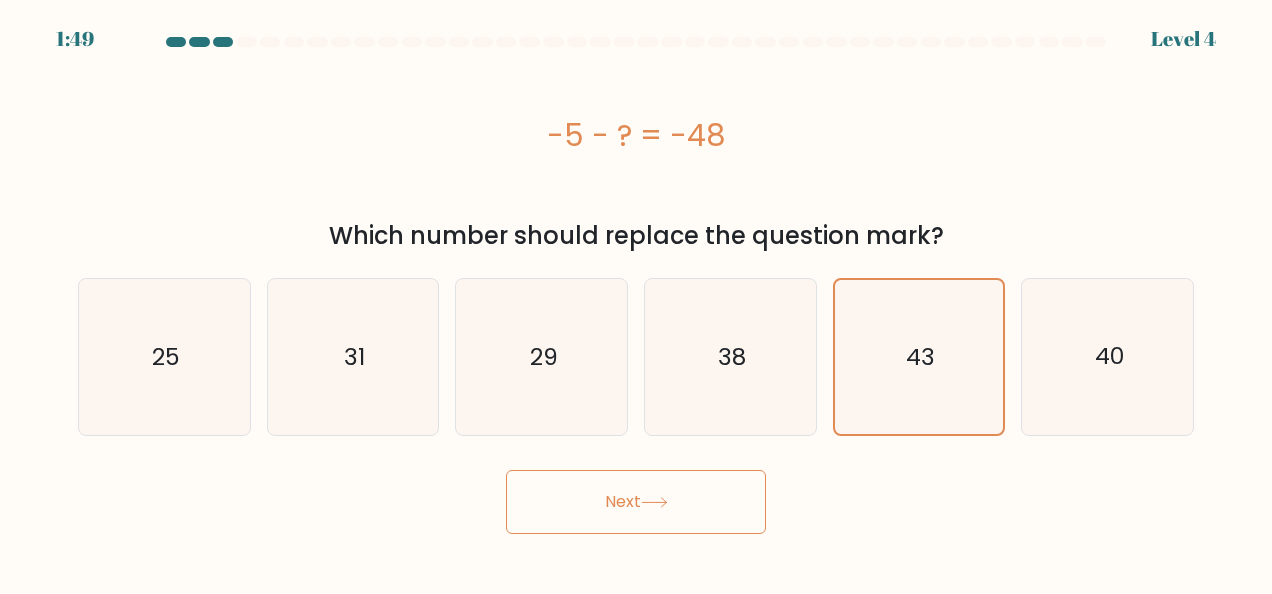 click on "Next" at bounding box center [636, 502] 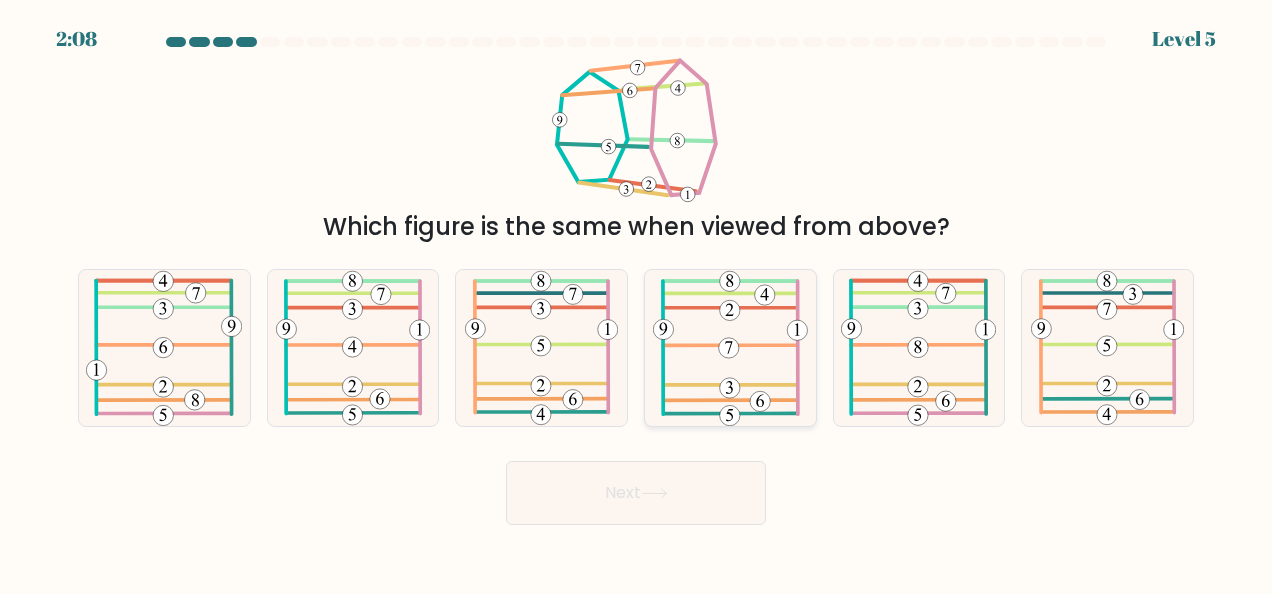 click 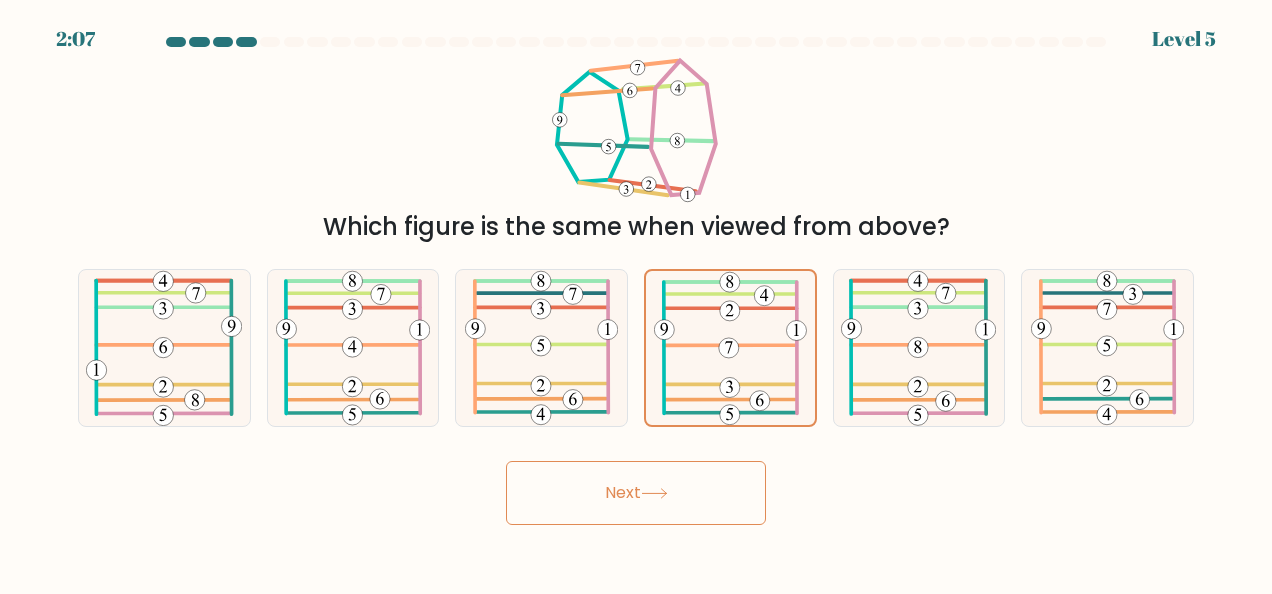 click on "Next" at bounding box center (636, 493) 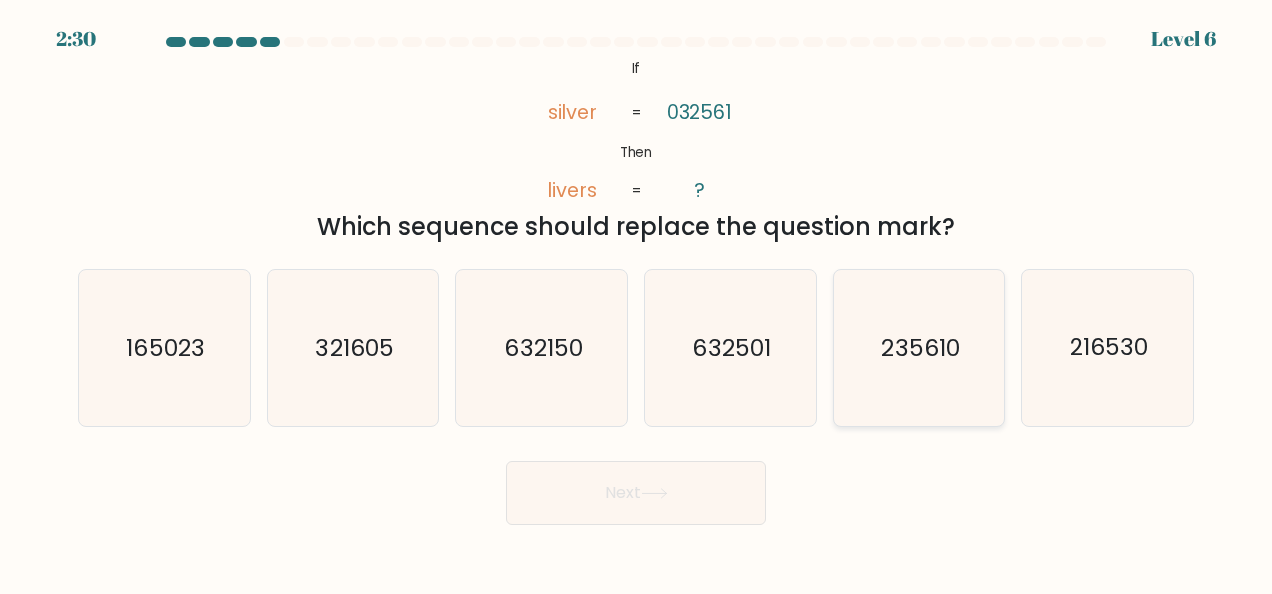 click on "235610" 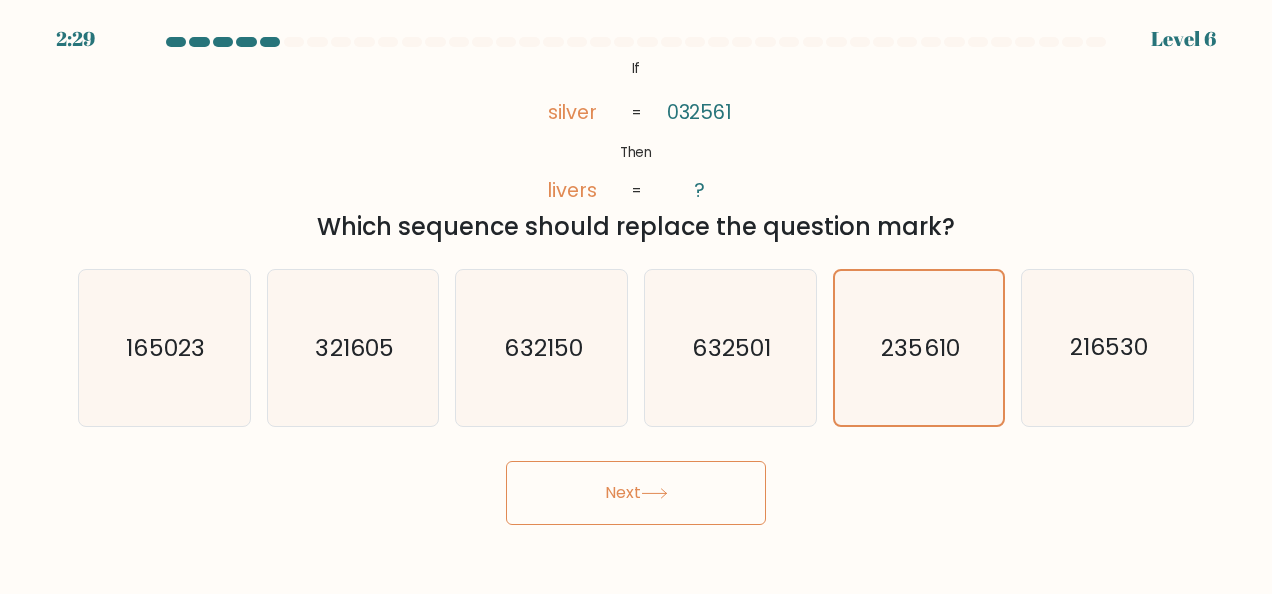 click on "Next" at bounding box center [636, 493] 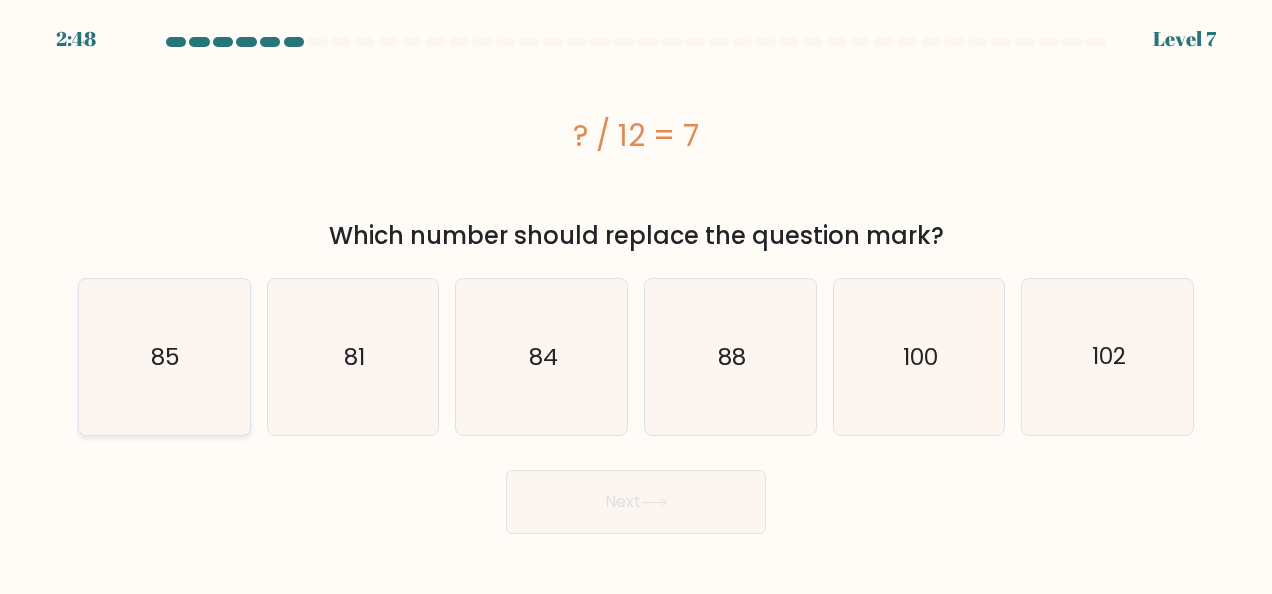 click on "85" 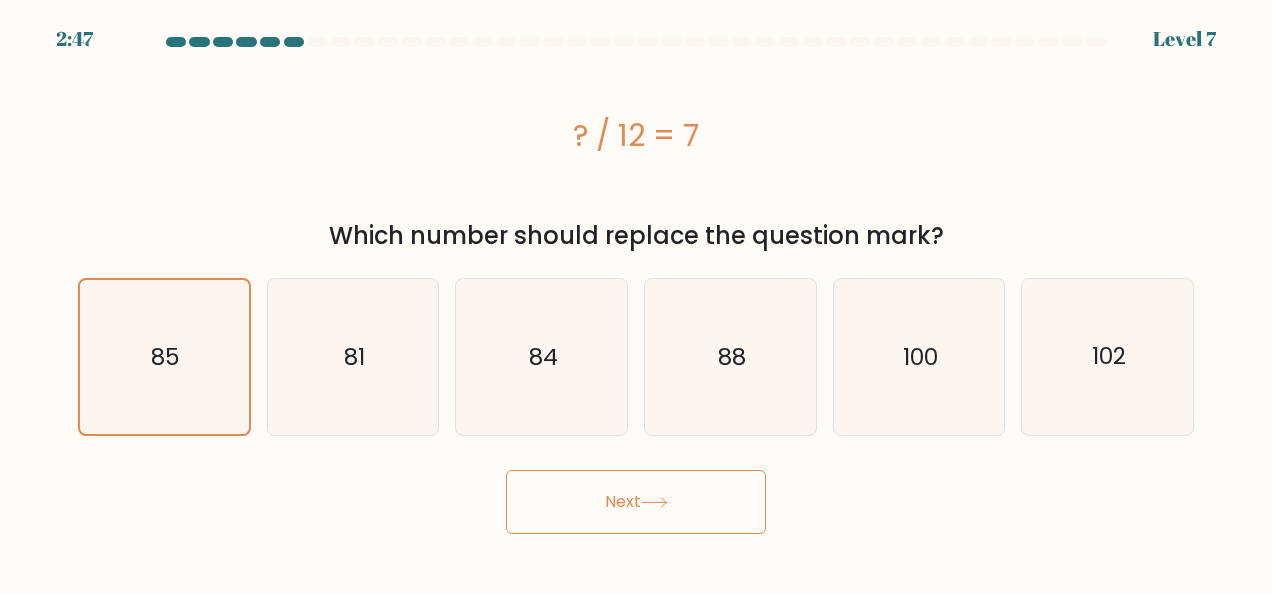 click on "Next" at bounding box center (636, 502) 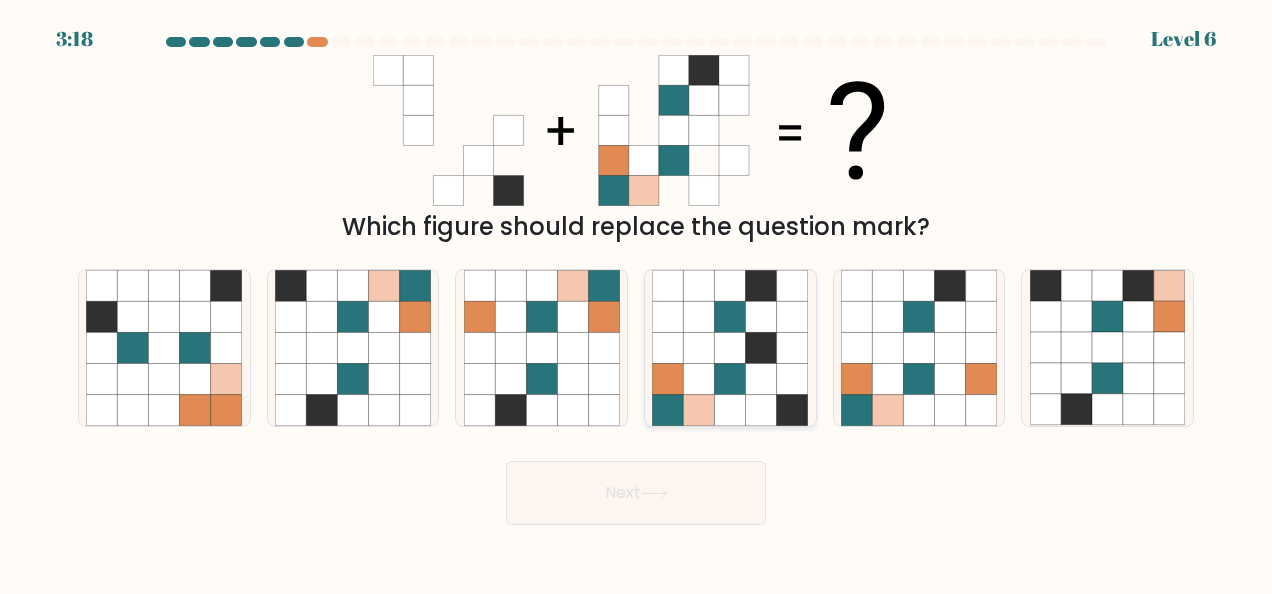 click 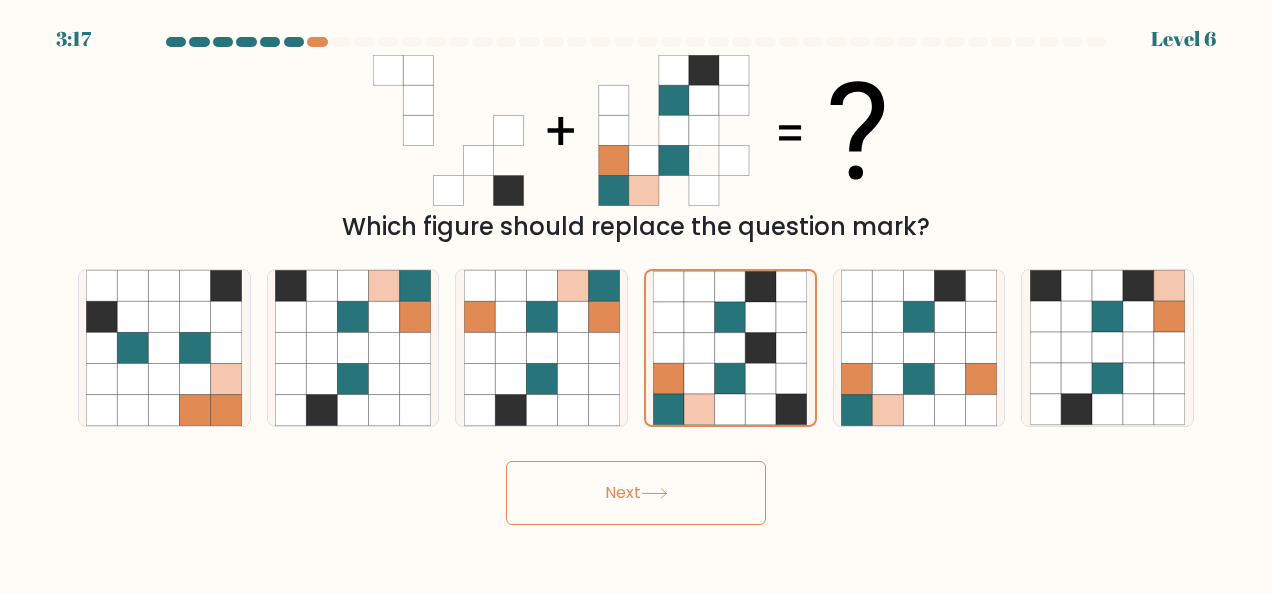 click 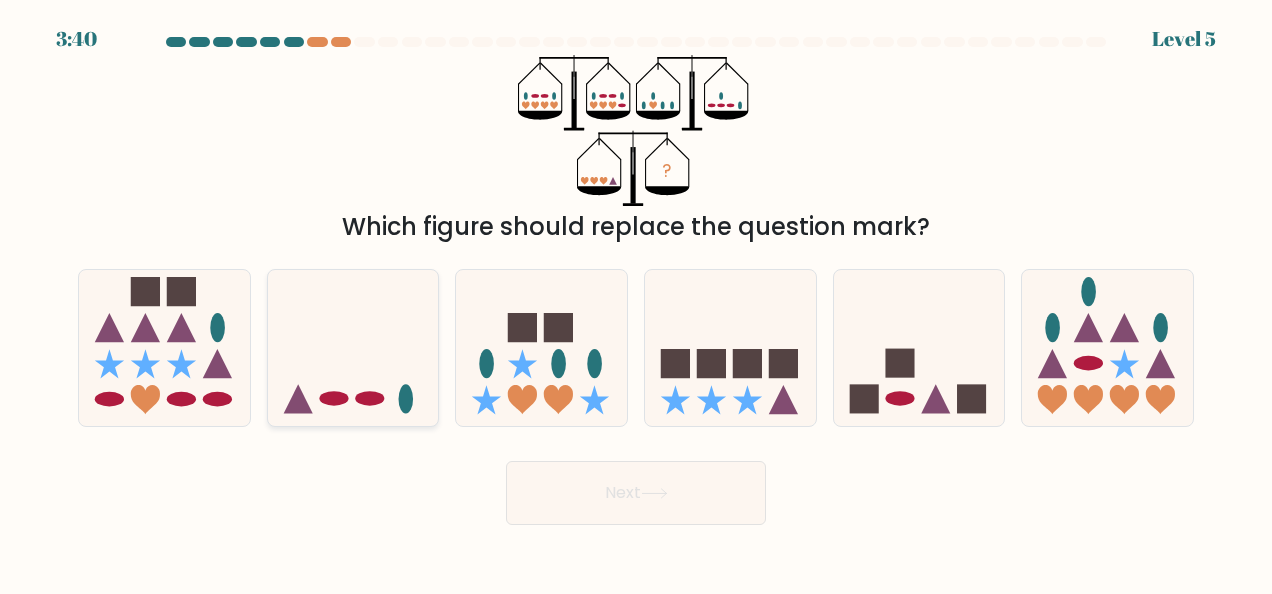 click 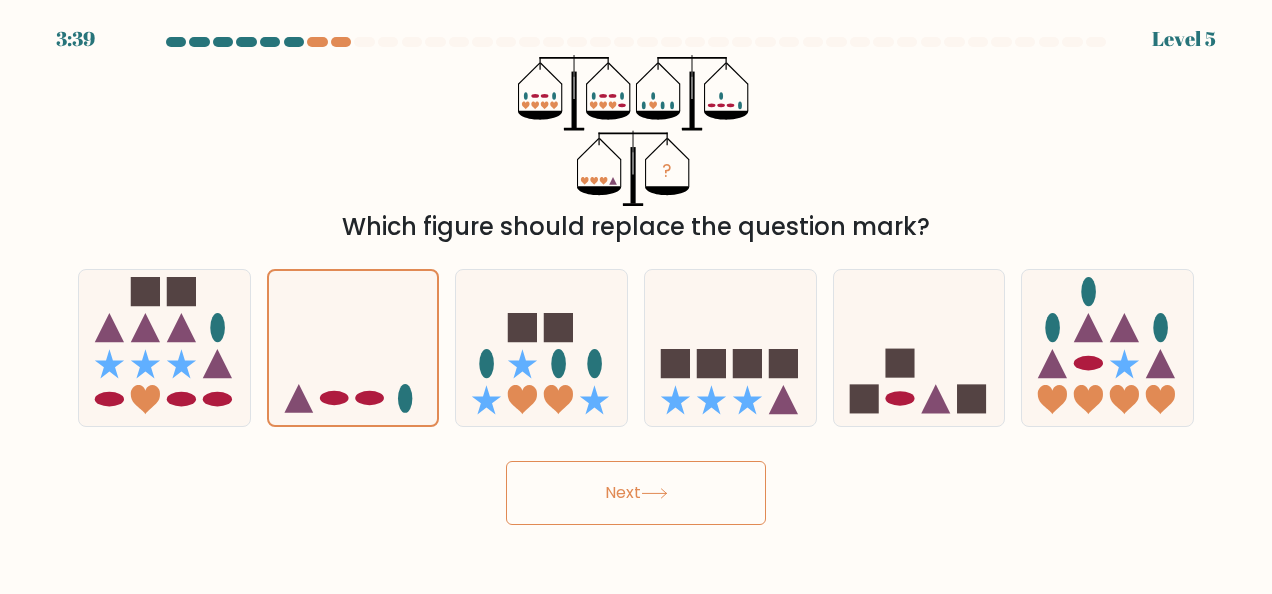 click on "Next" at bounding box center (636, 493) 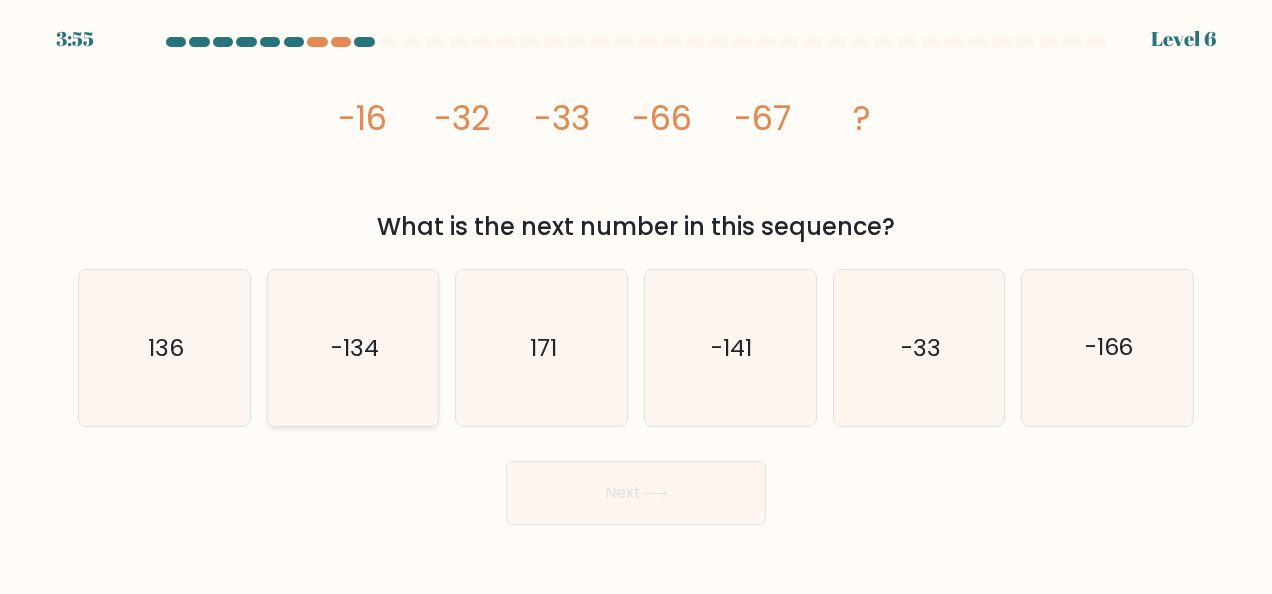 click on "-134" 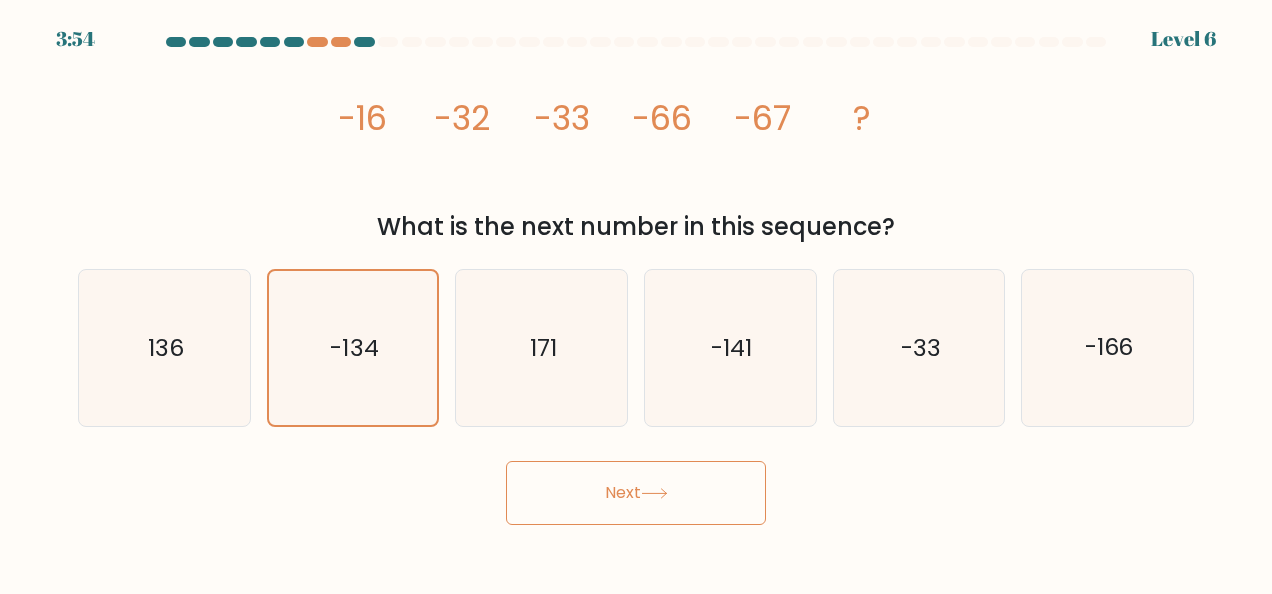 click on "Next" at bounding box center (636, 493) 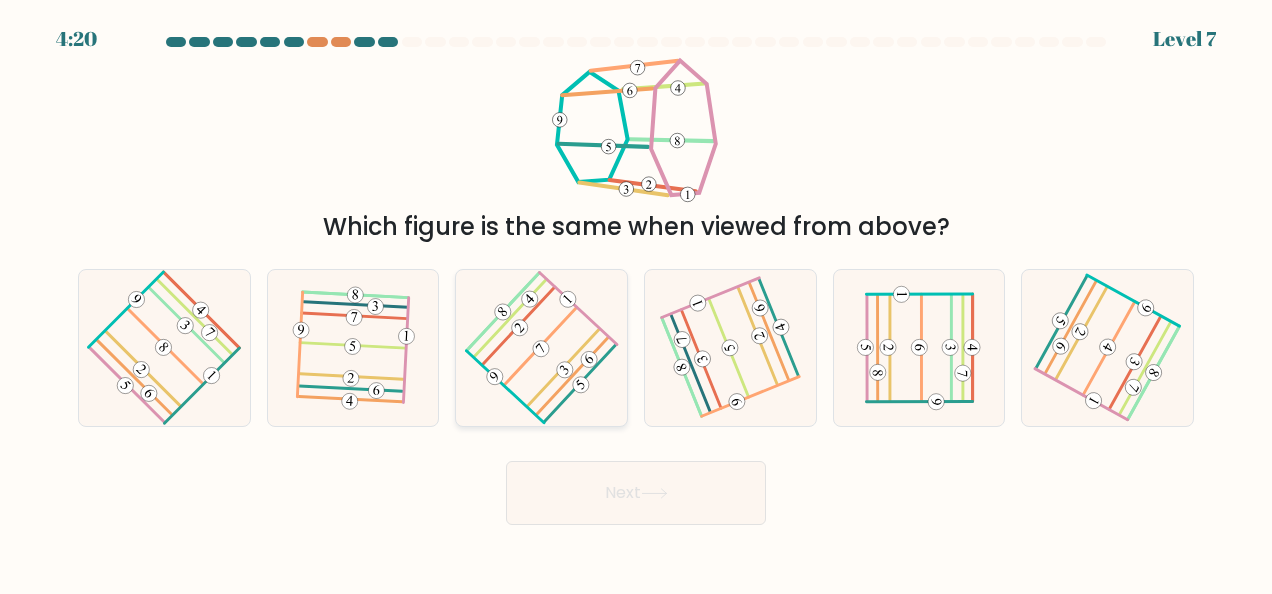 click 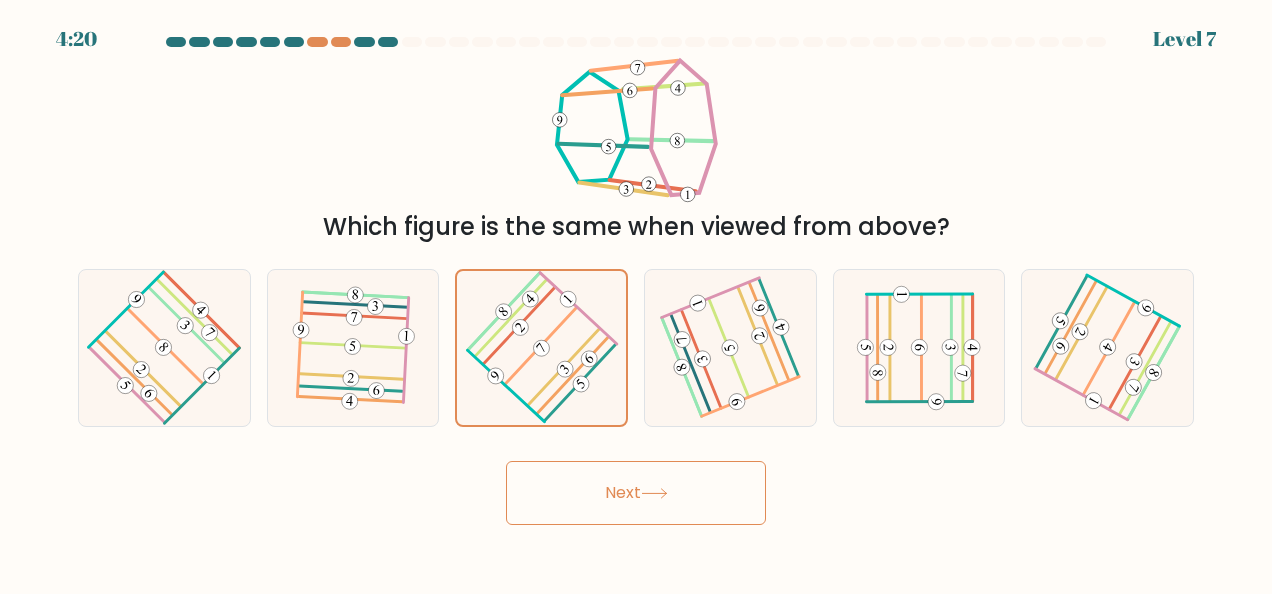 click on "Next" at bounding box center (636, 493) 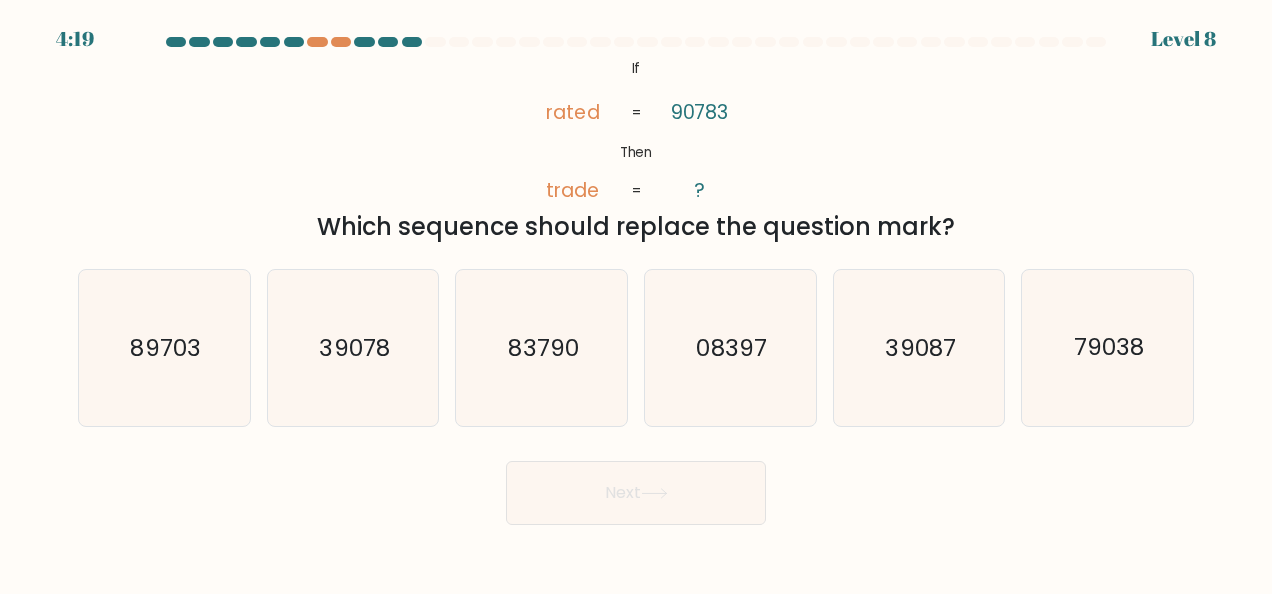 click on "Next" at bounding box center (636, 493) 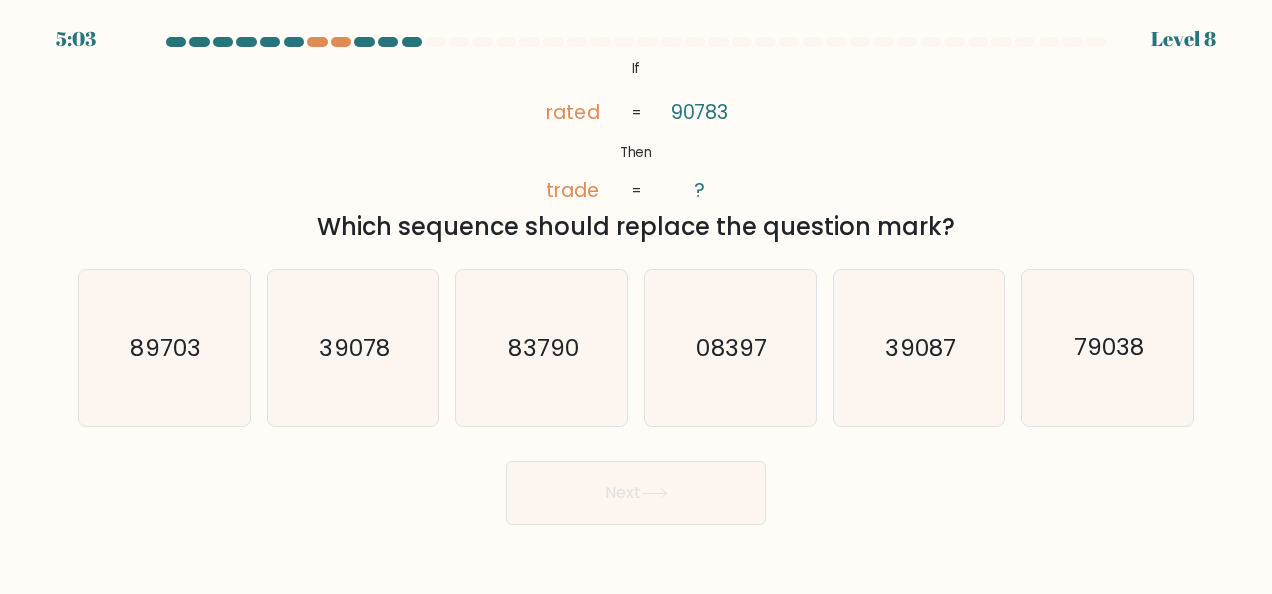 click on "Next" at bounding box center (636, 488) 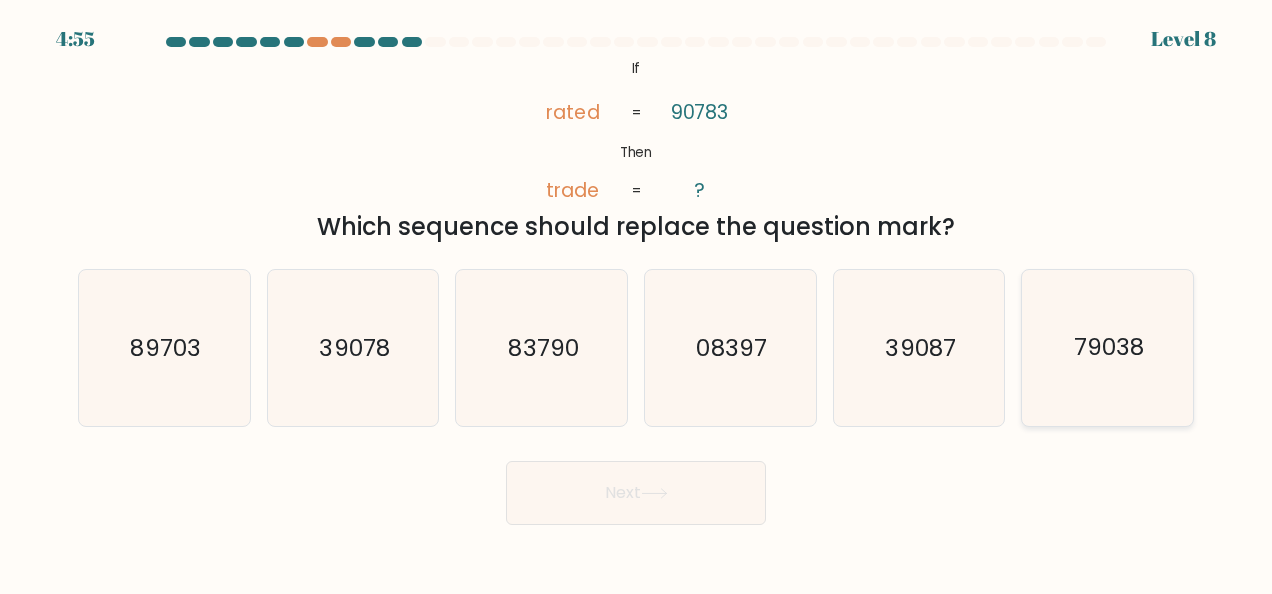 click on "79038" 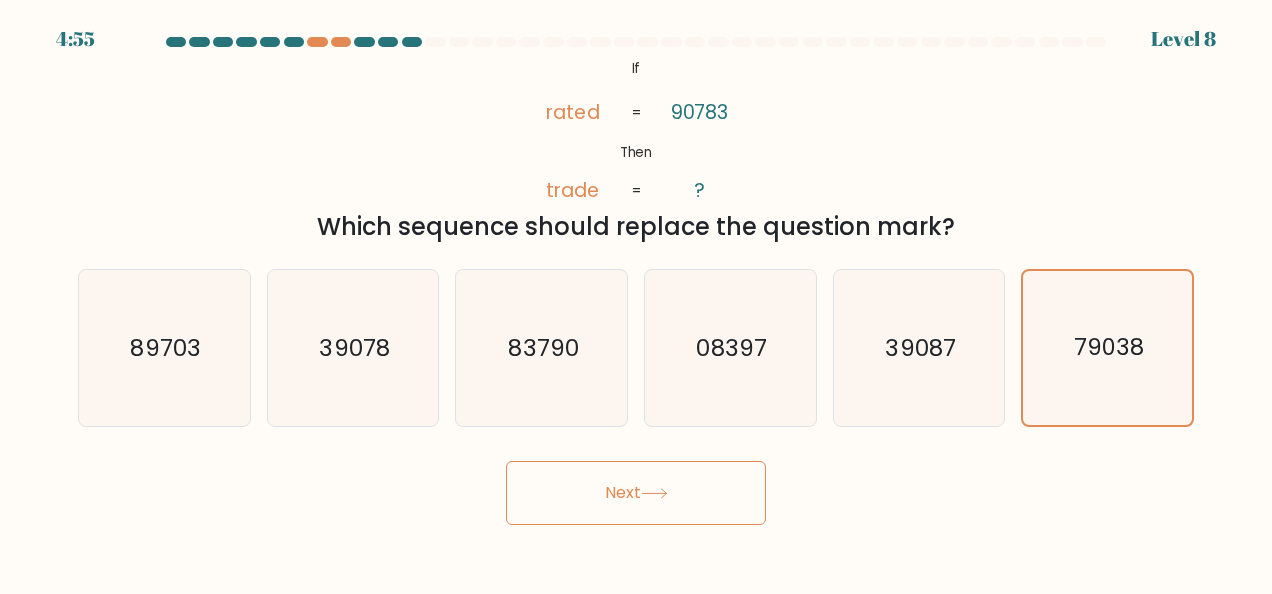 click on "Next" at bounding box center (636, 493) 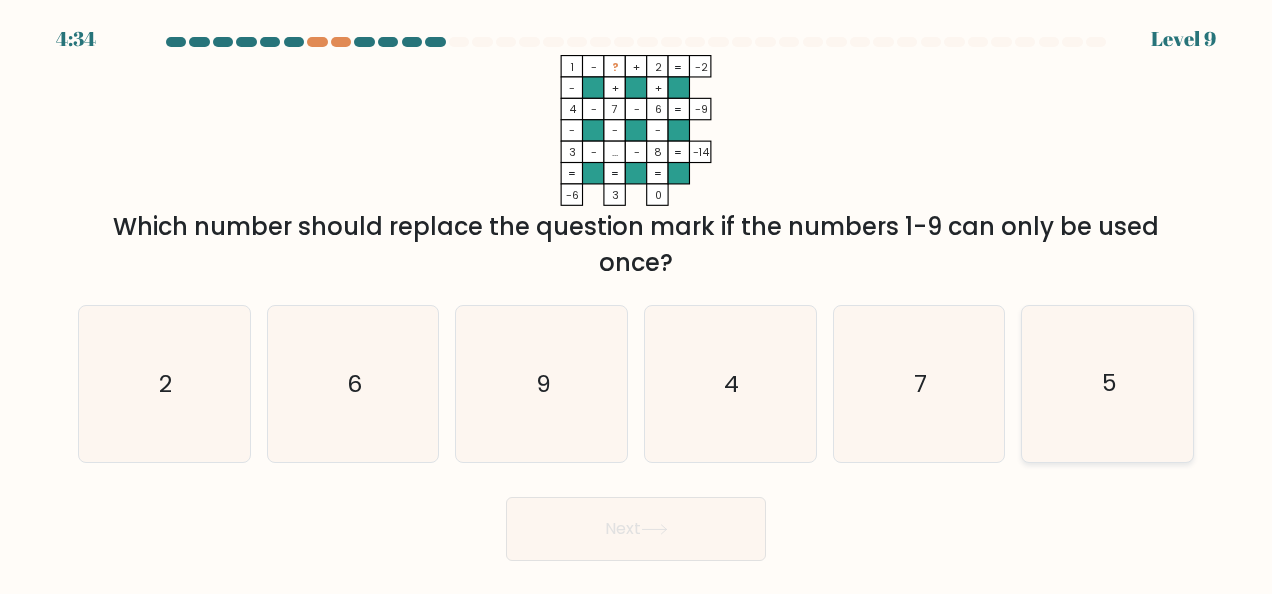 click on "5" 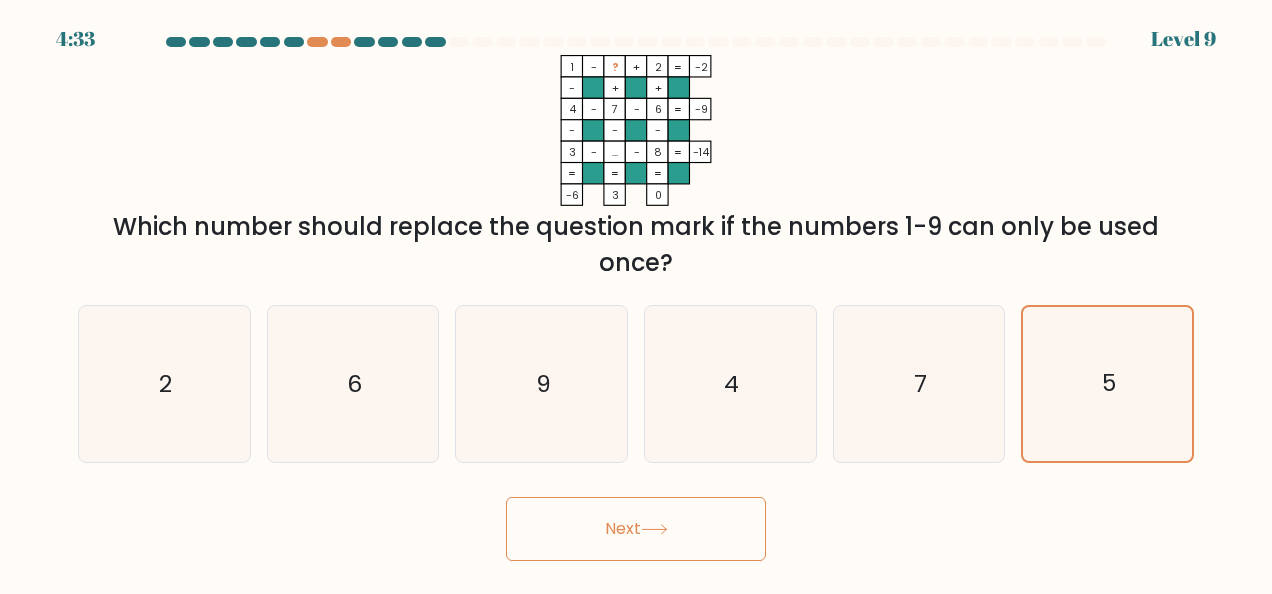 click on "Next" at bounding box center [636, 529] 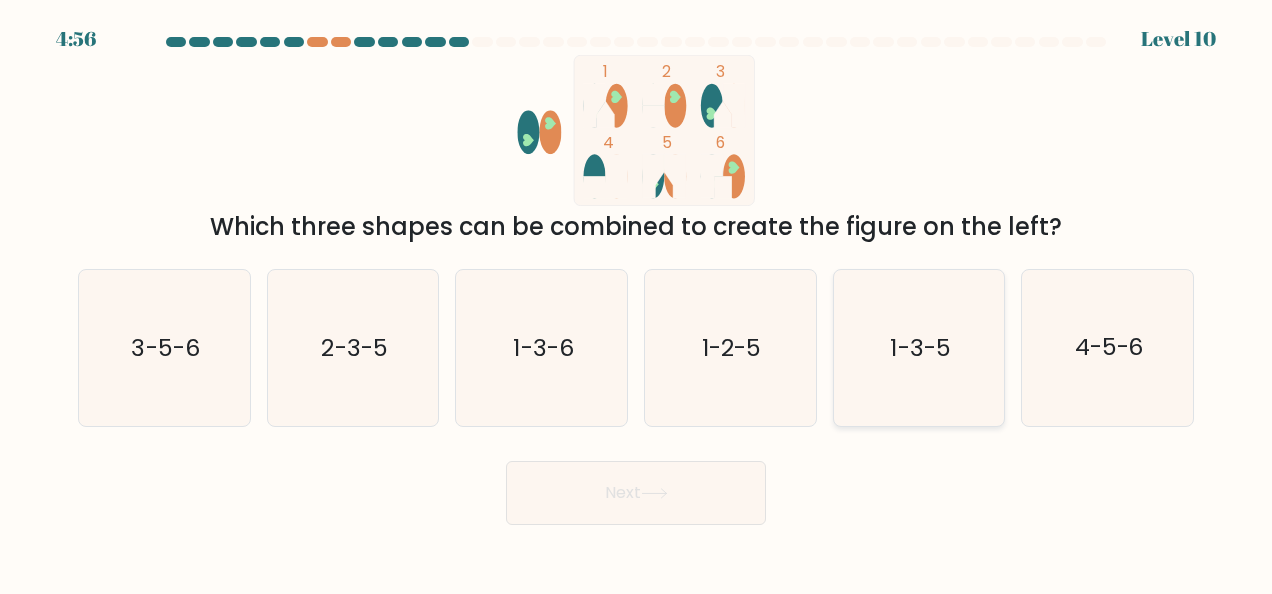 click on "1-3-5" 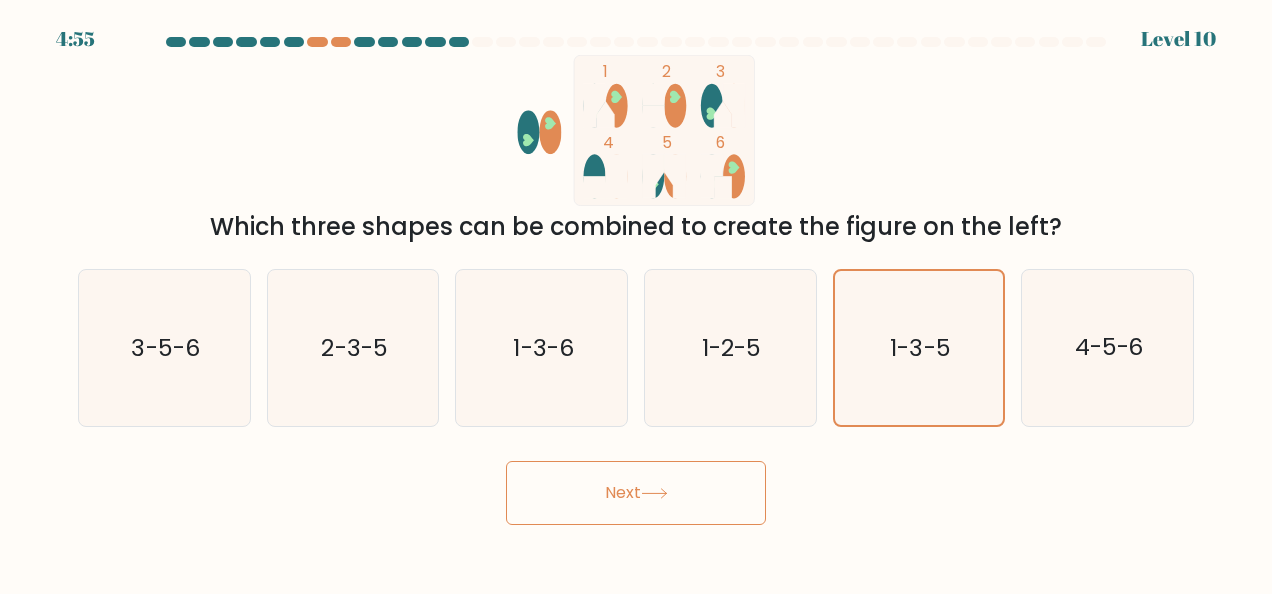 click 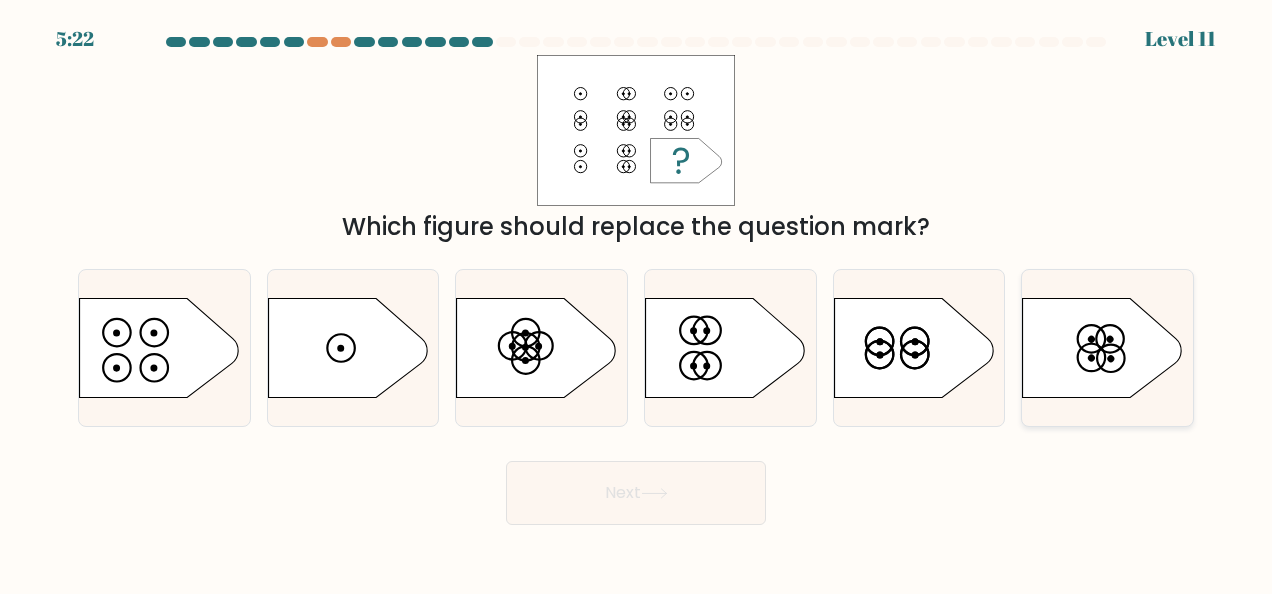 click 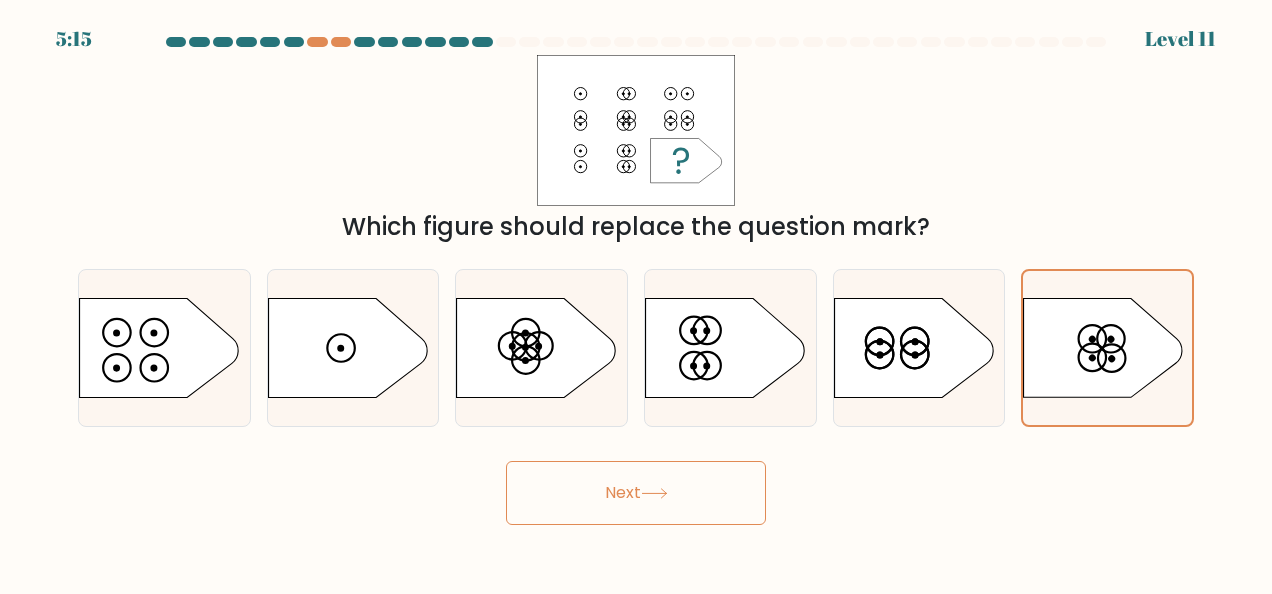 click on "Next" at bounding box center [636, 493] 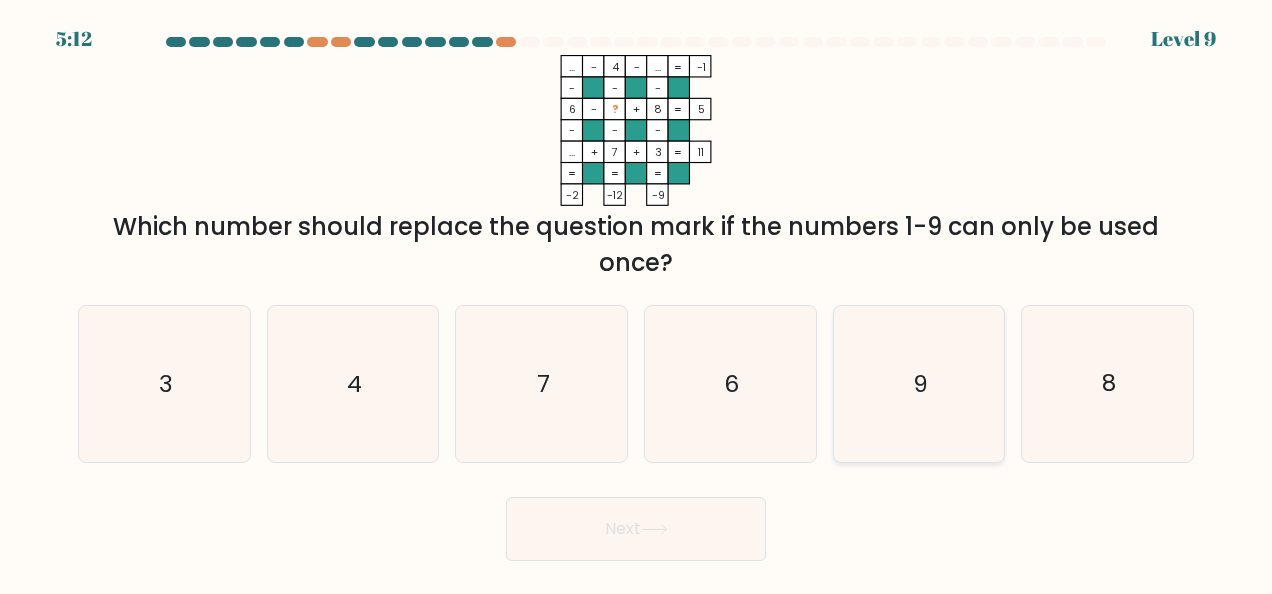 click on "9" 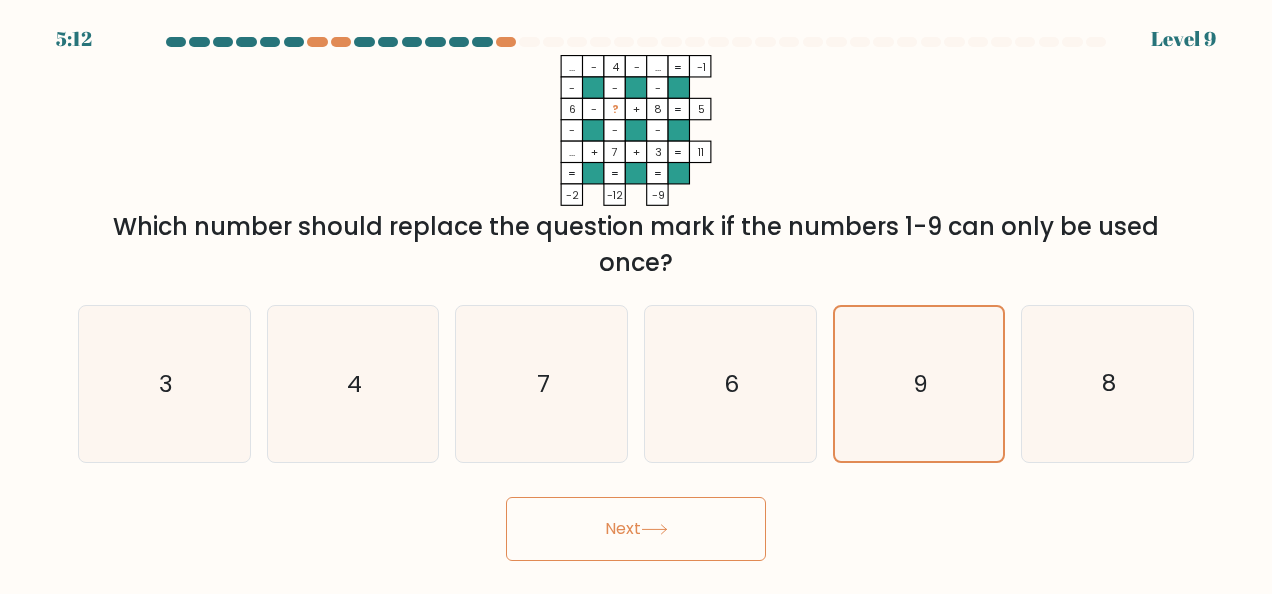 click 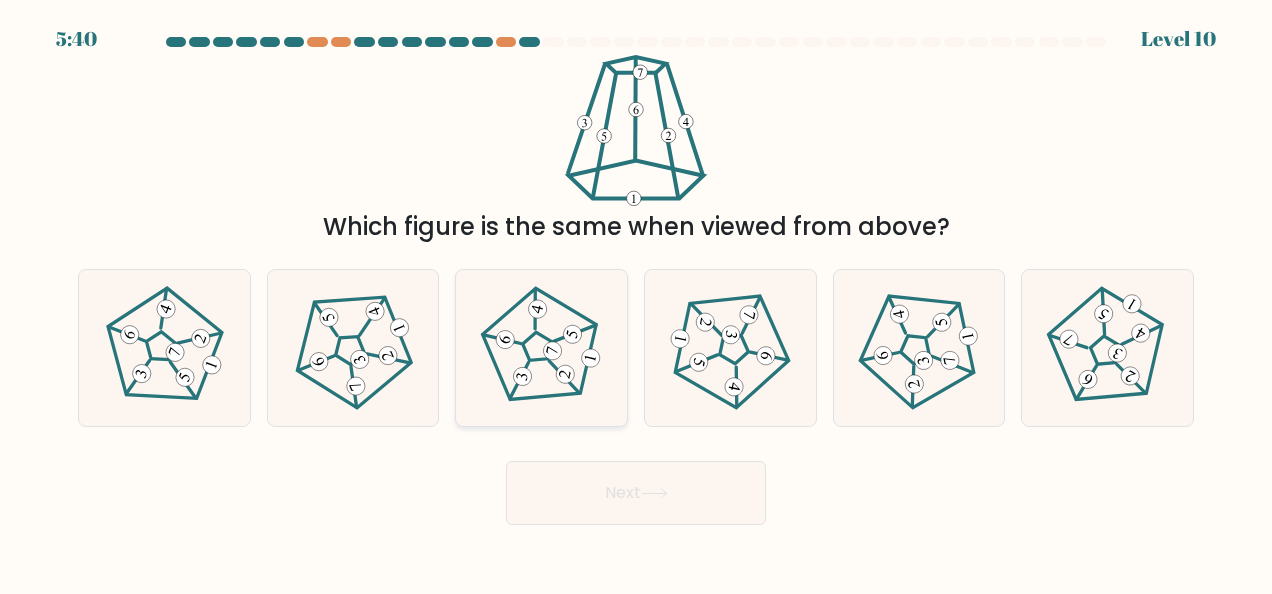 click 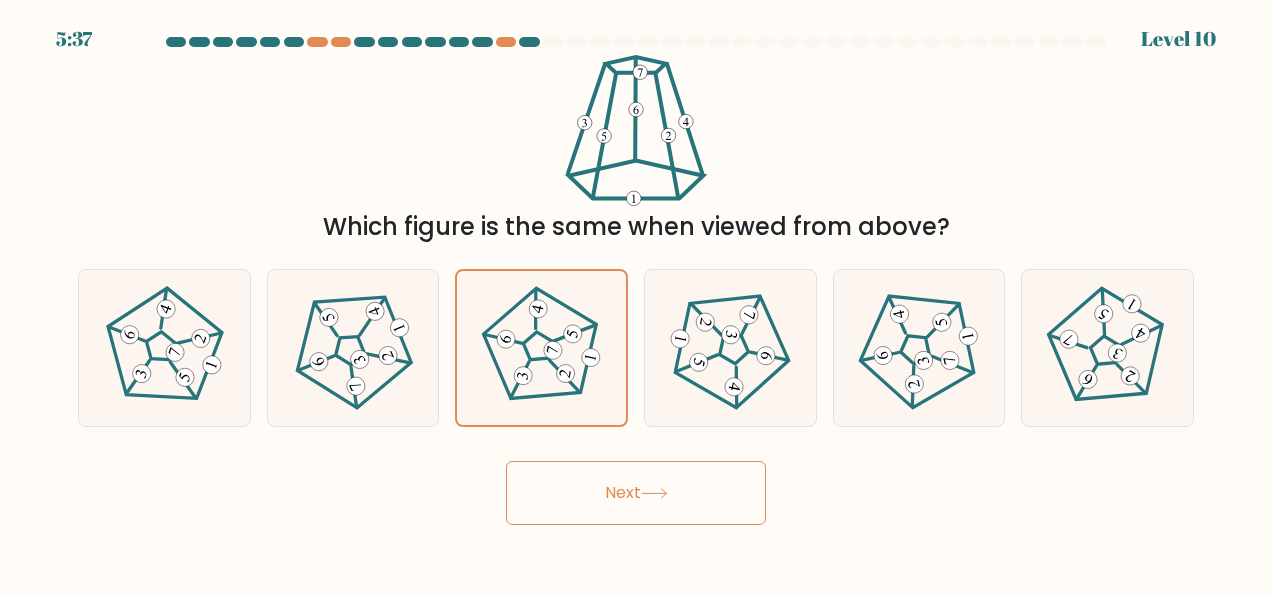 click on "Next" at bounding box center [636, 493] 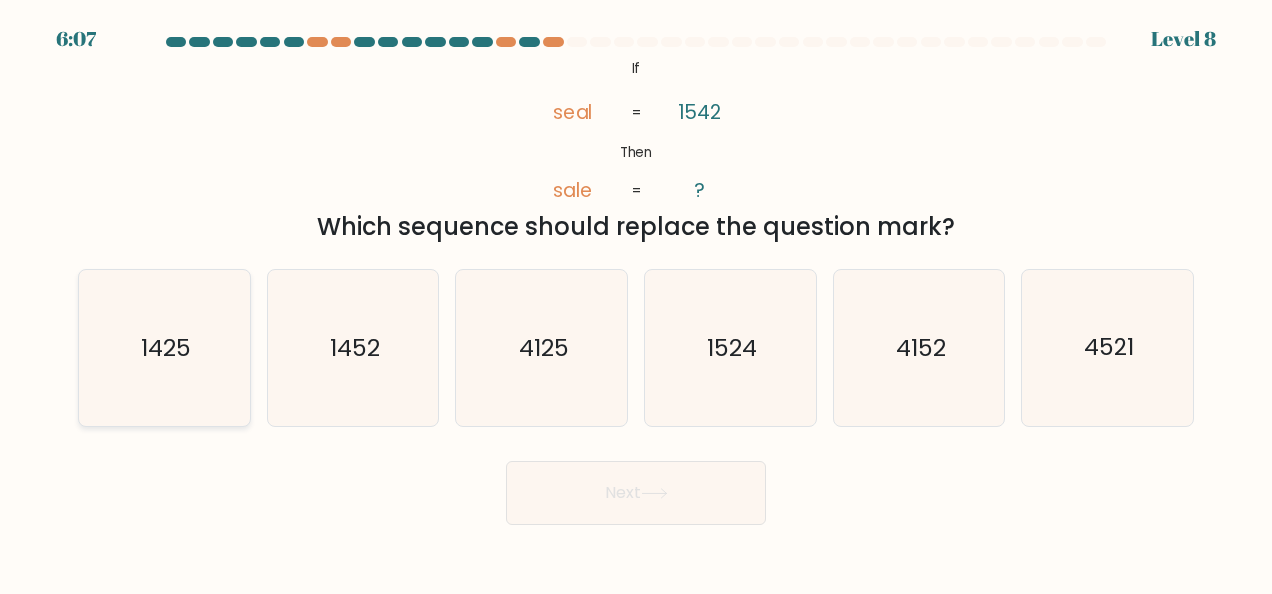 click on "1425" 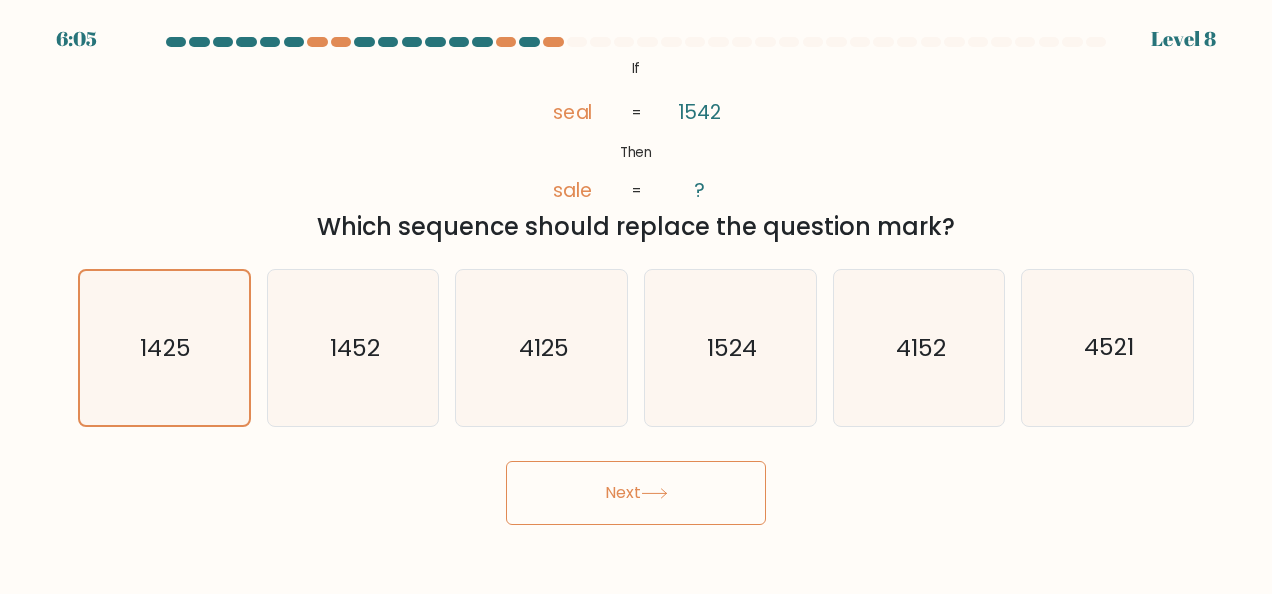 click on "Next" at bounding box center [636, 493] 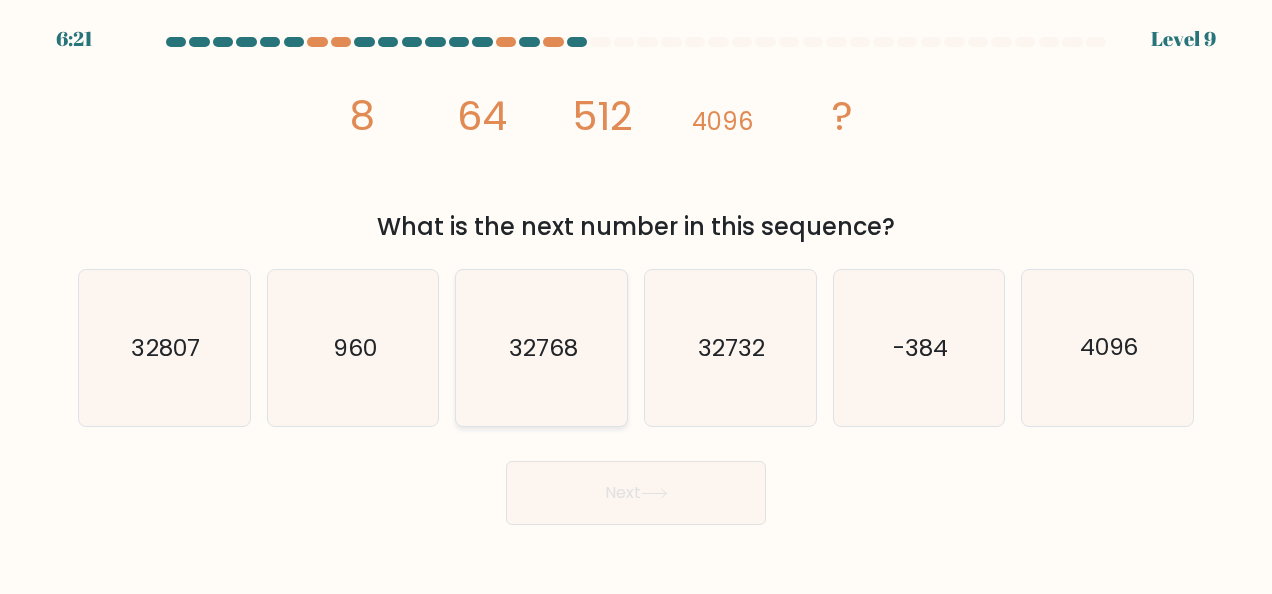click on "32768" 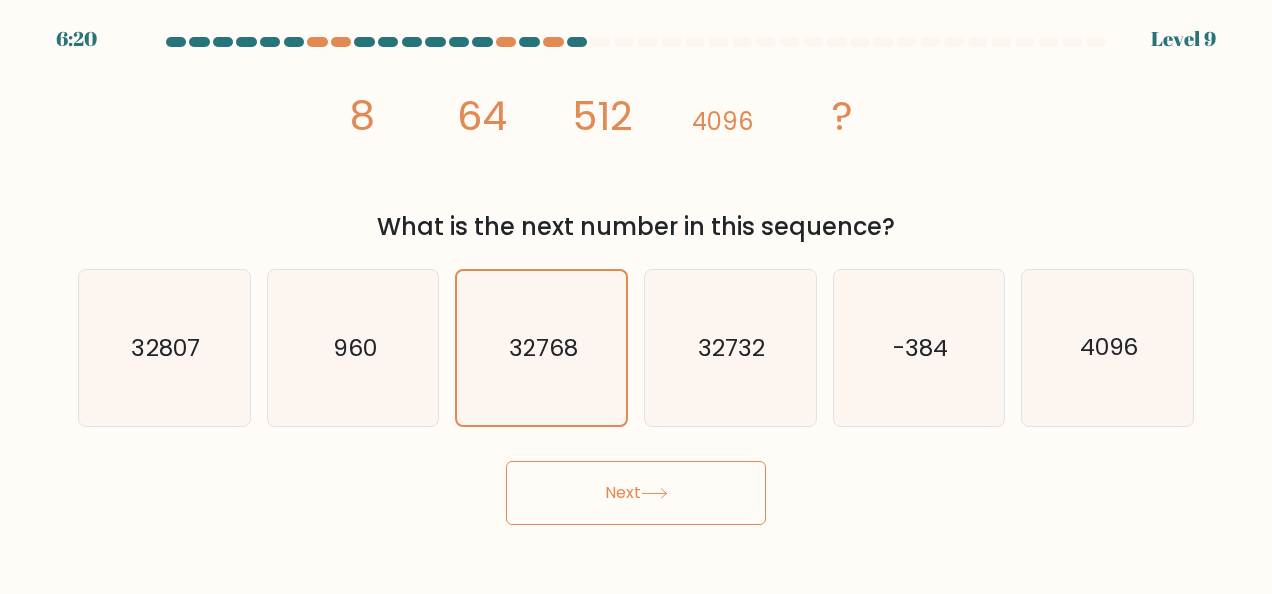 click on "Next" at bounding box center [636, 493] 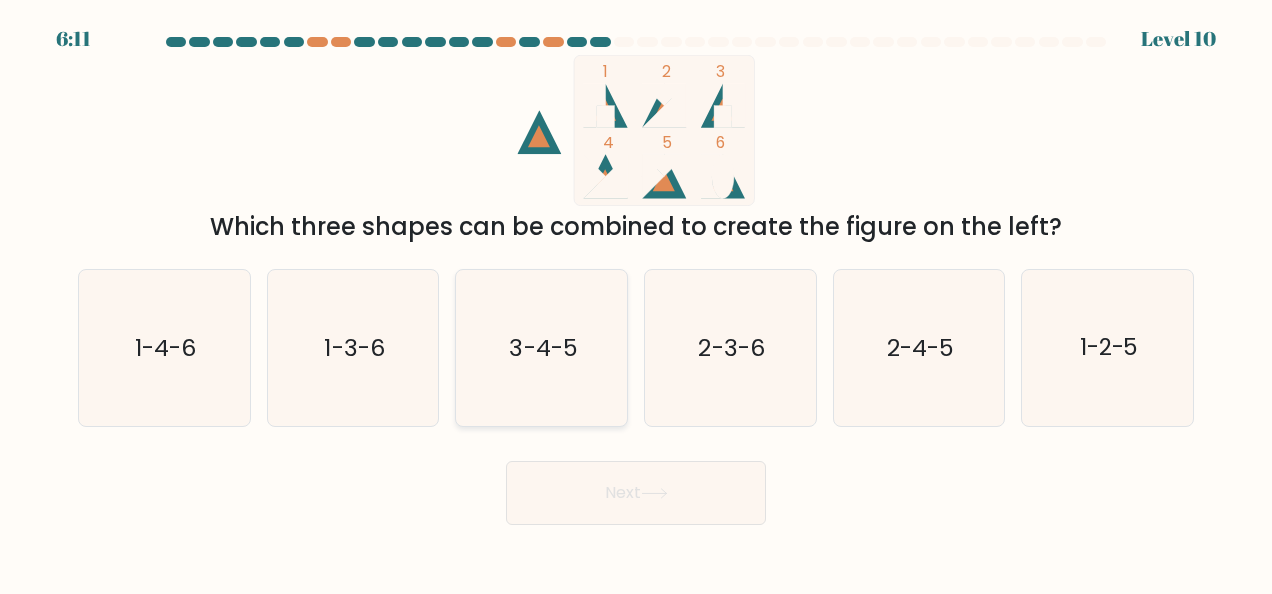click on "3-4-5" 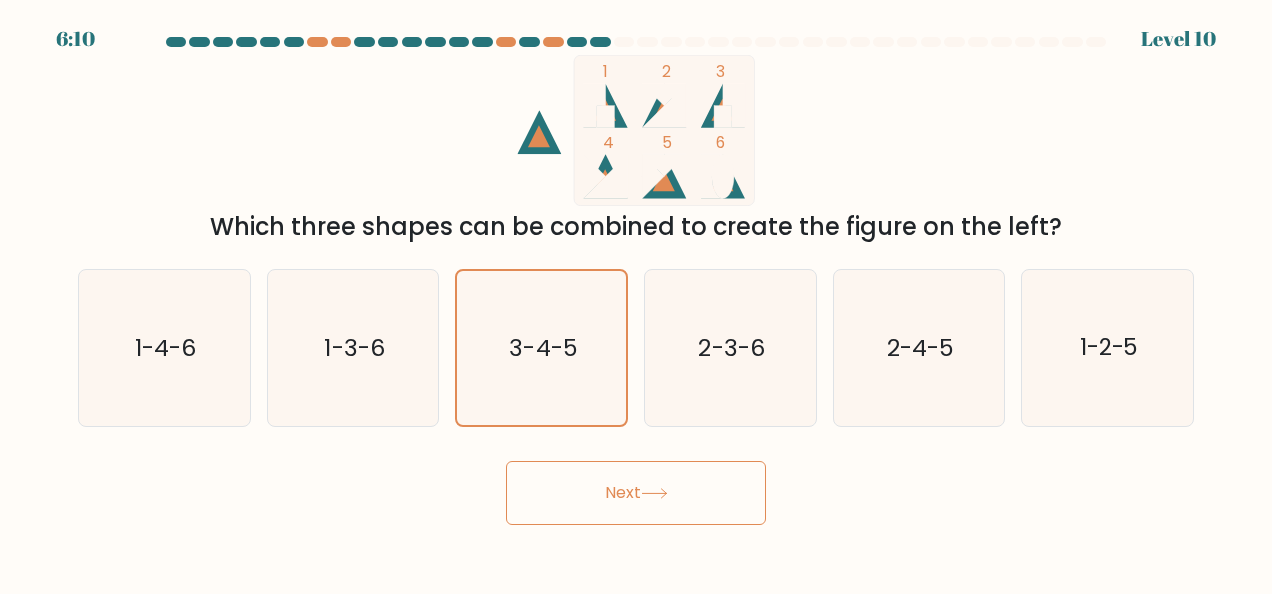 click on "Next" at bounding box center [636, 493] 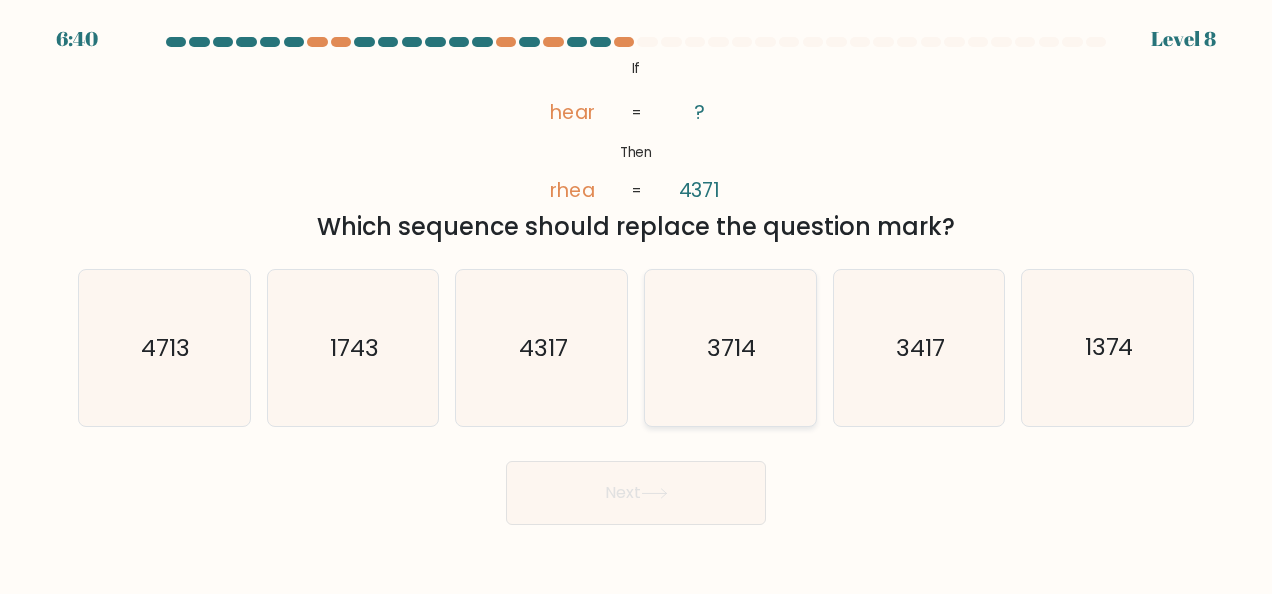 click on "3714" 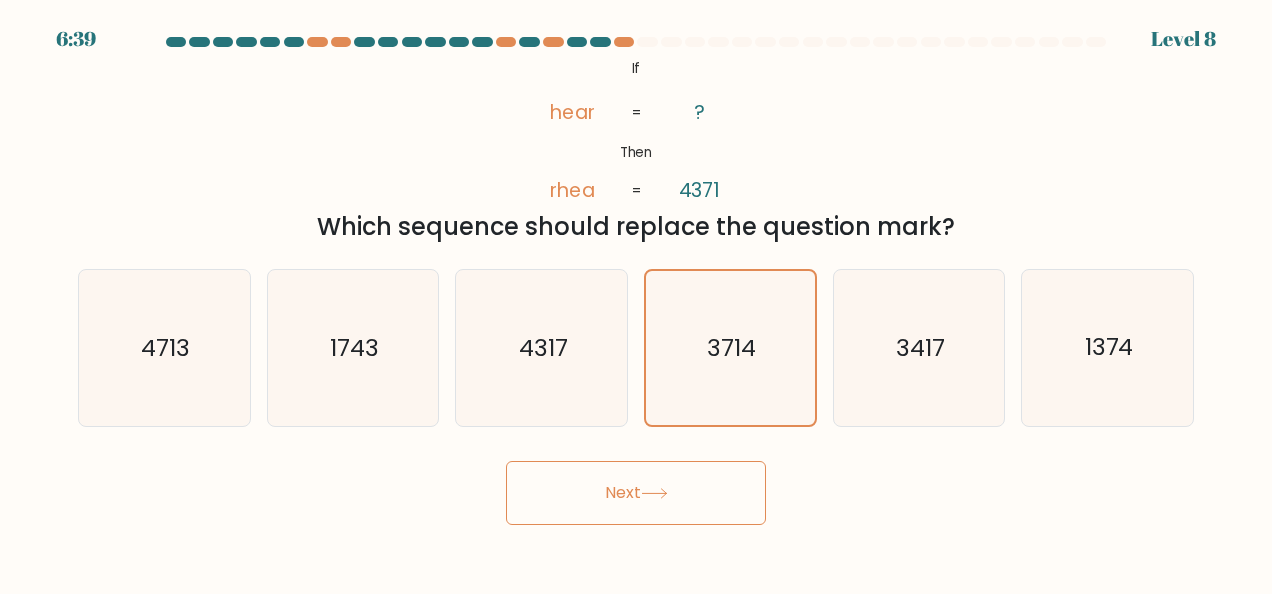 click on "Next" at bounding box center [636, 493] 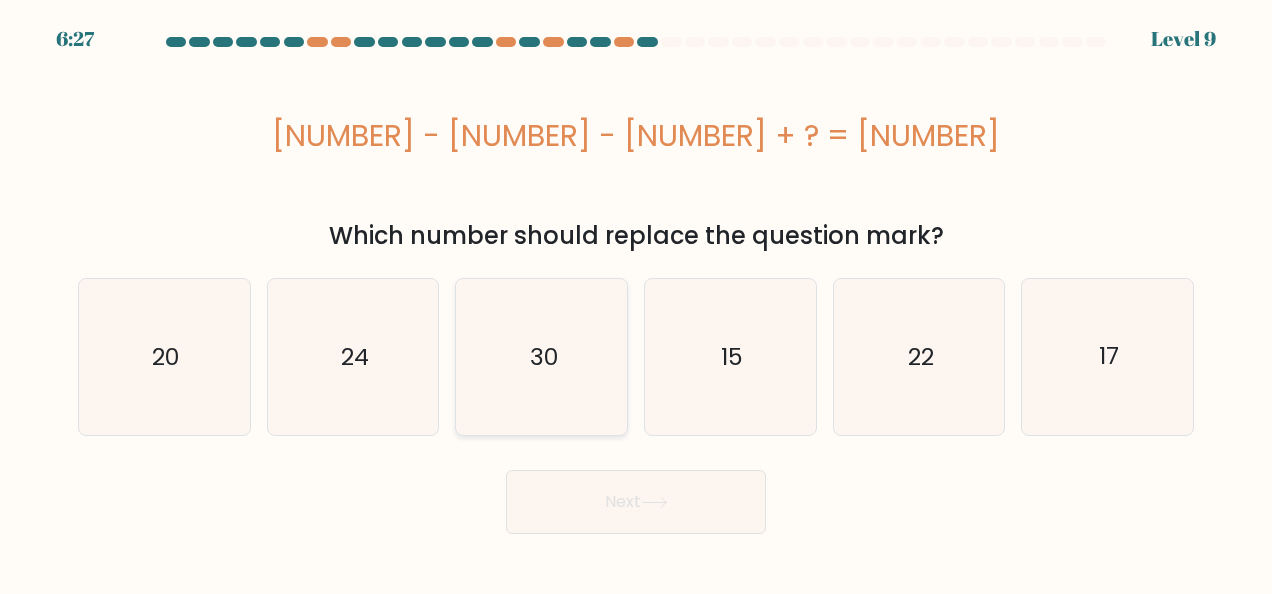 click on "30" 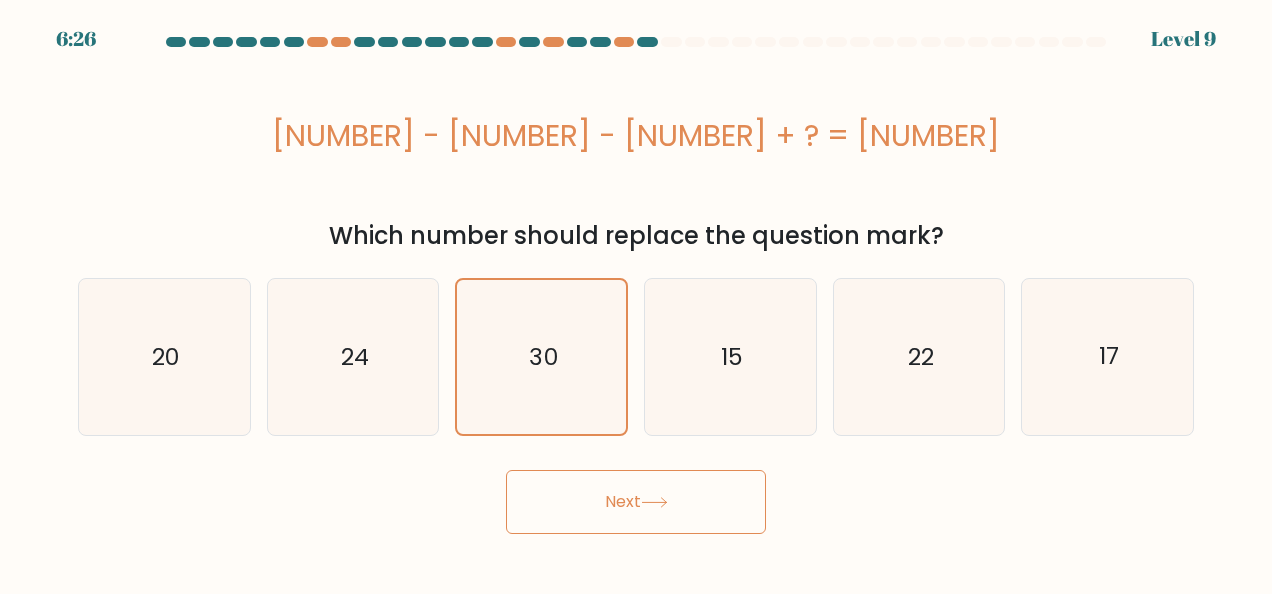 click on "Next" at bounding box center (636, 502) 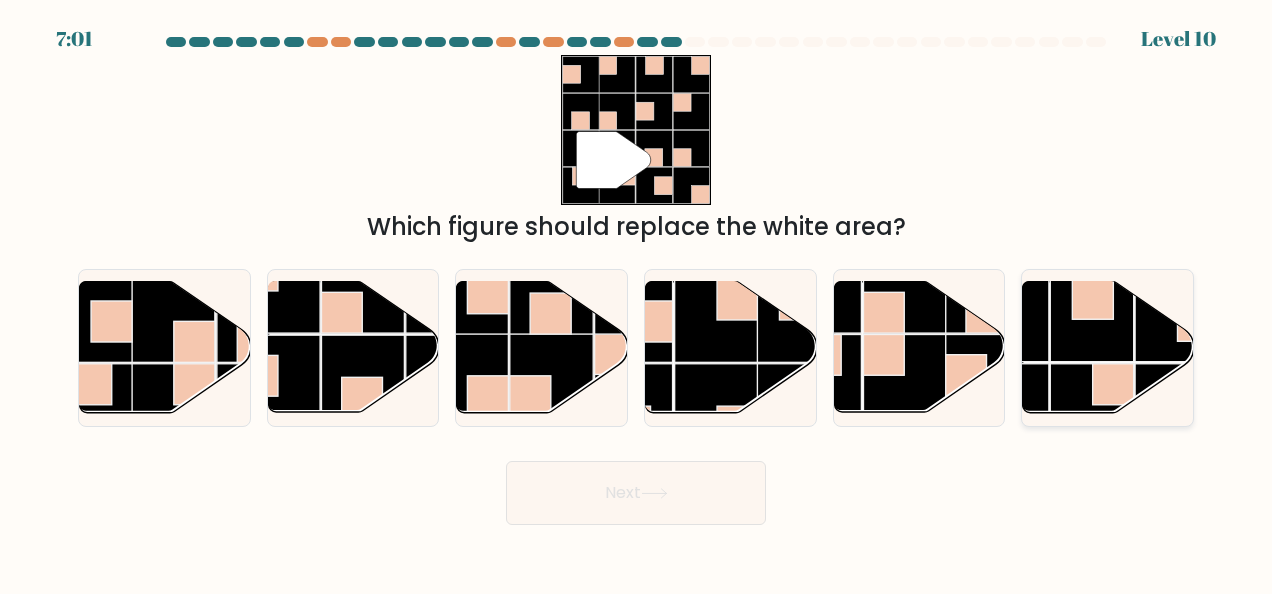 click 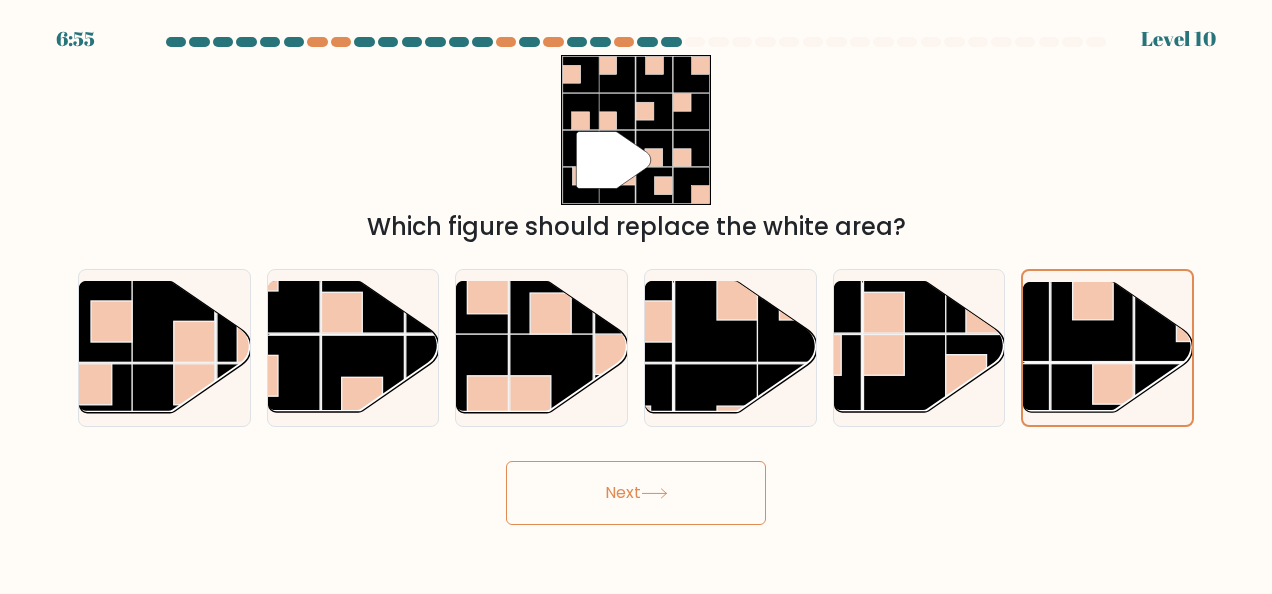 click on "Next" at bounding box center [636, 493] 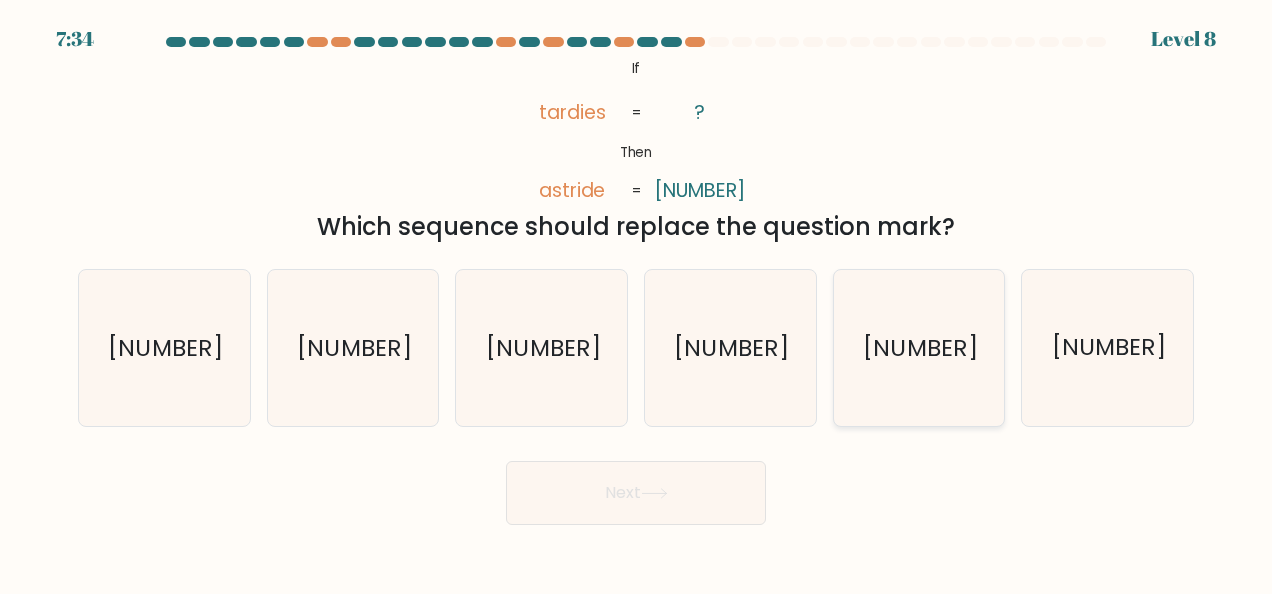 click on "5973142" 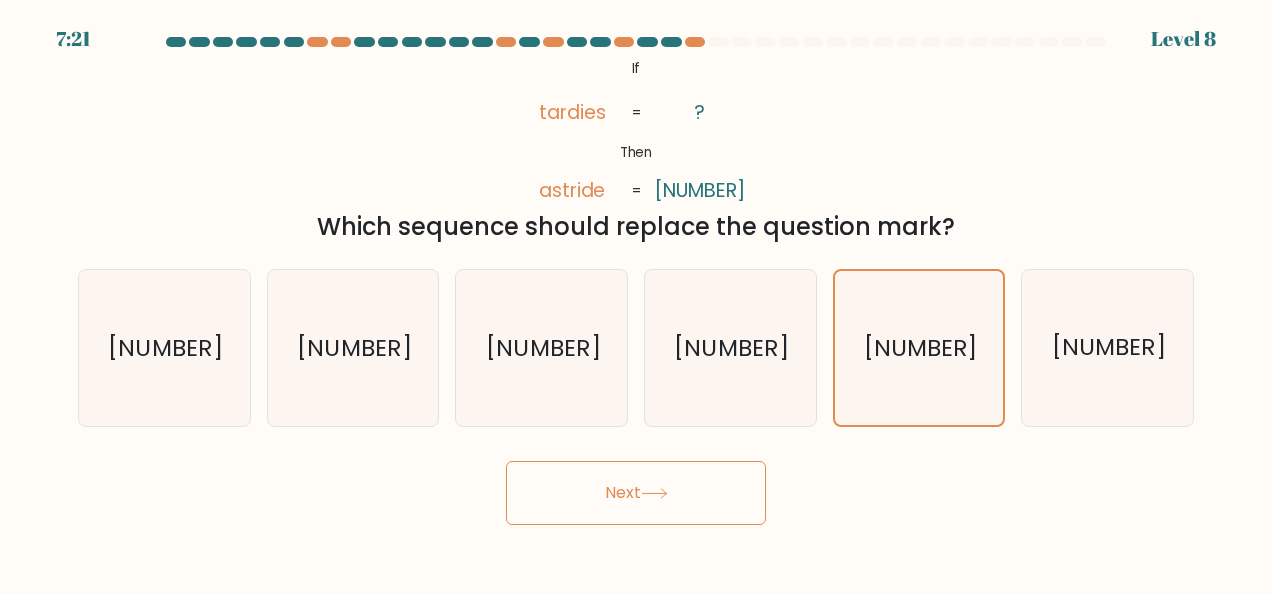 click 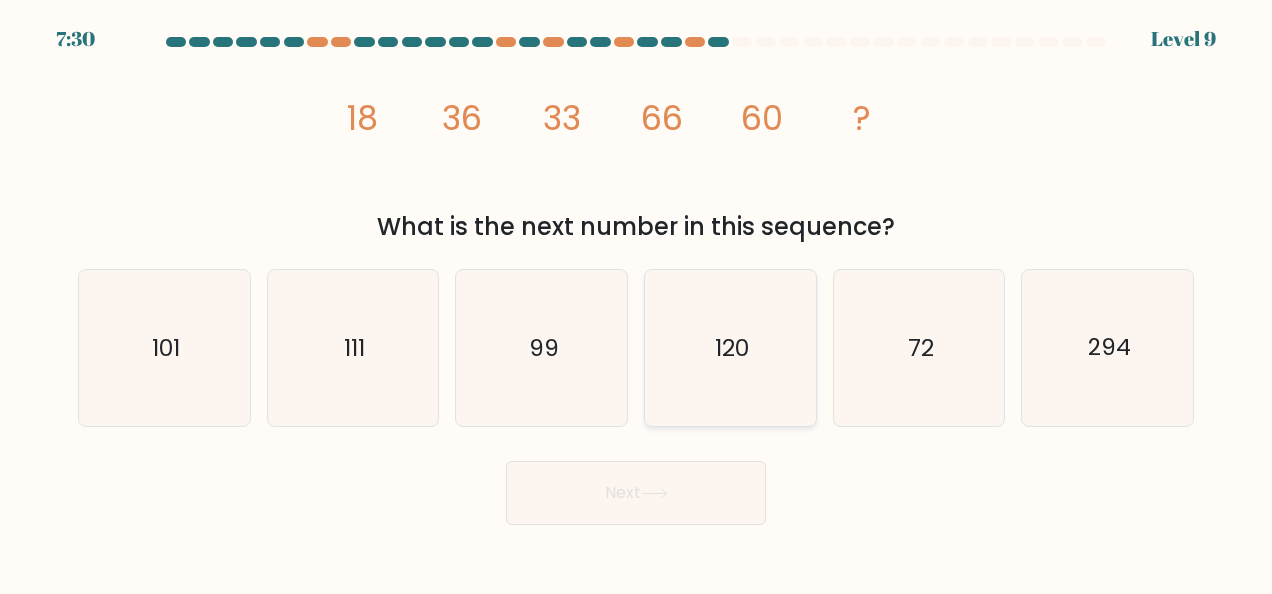 click on "120" 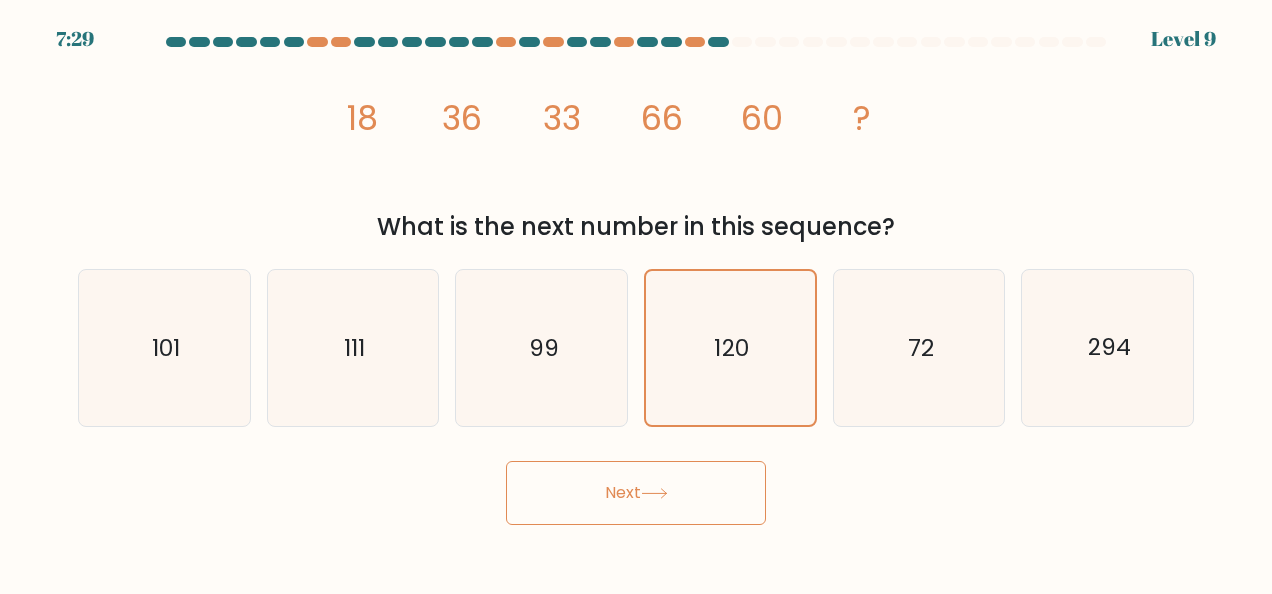 click on "Next" at bounding box center (636, 493) 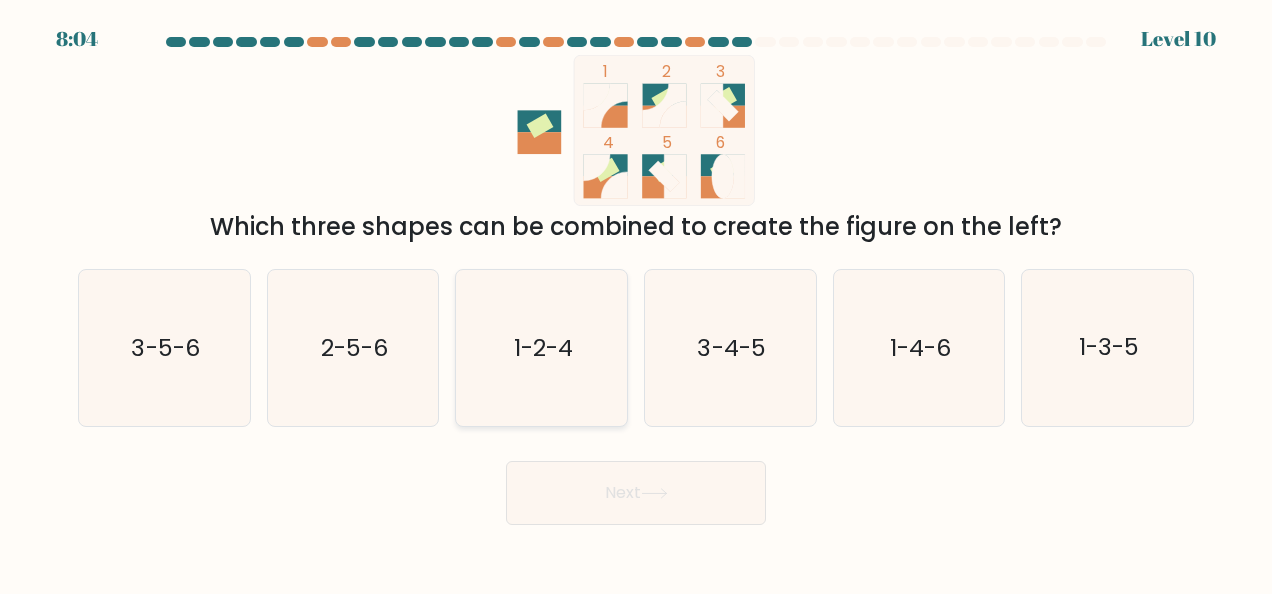click on "1-2-4" at bounding box center [541, 348] 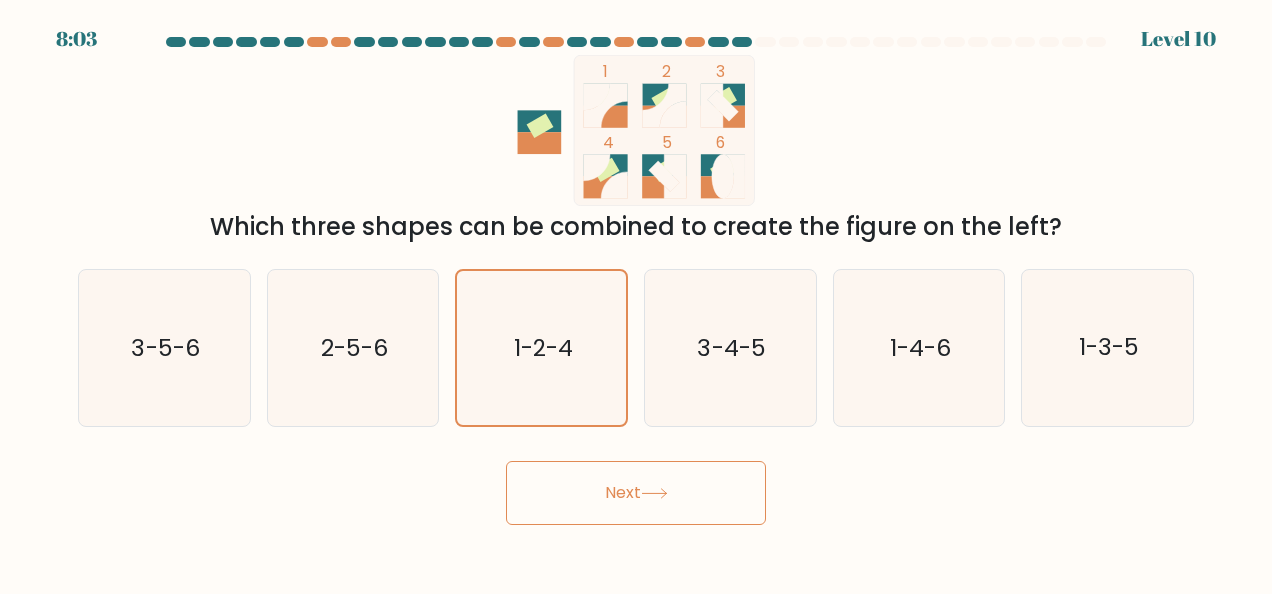 click on "Next" at bounding box center (636, 493) 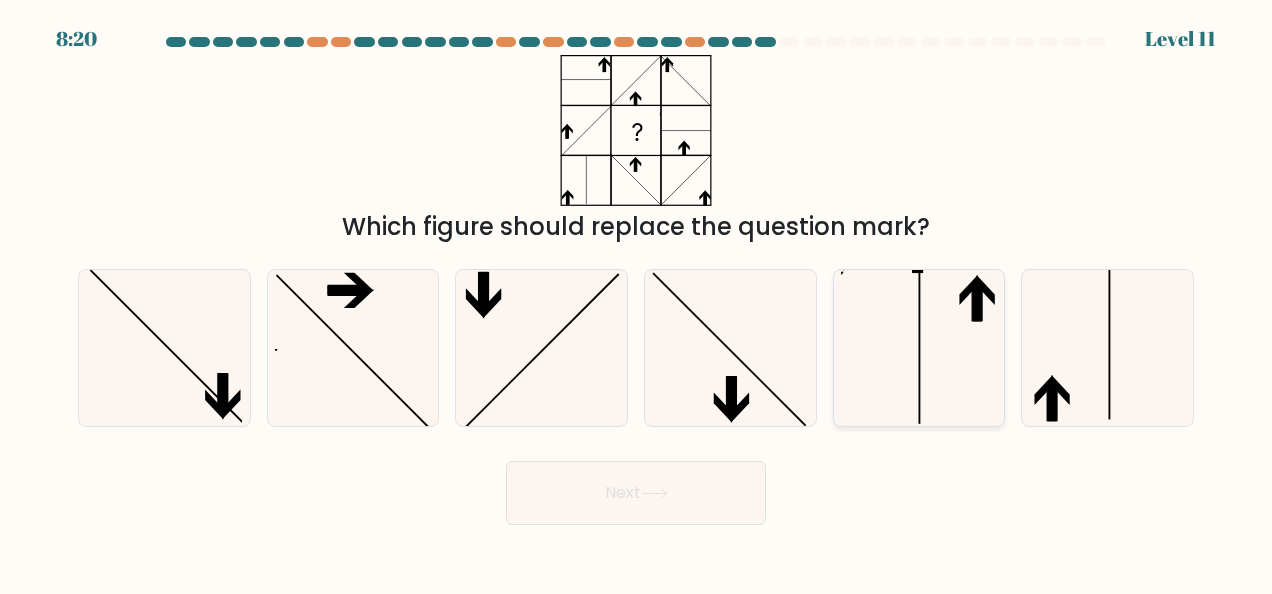 click 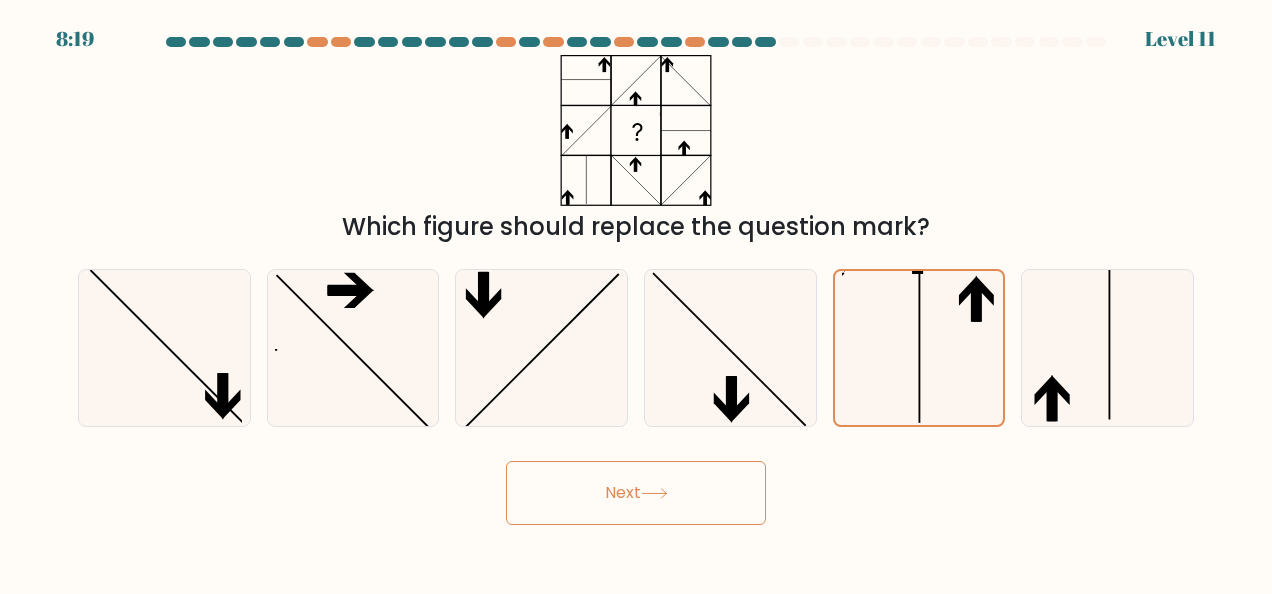 click on "Next" at bounding box center [636, 493] 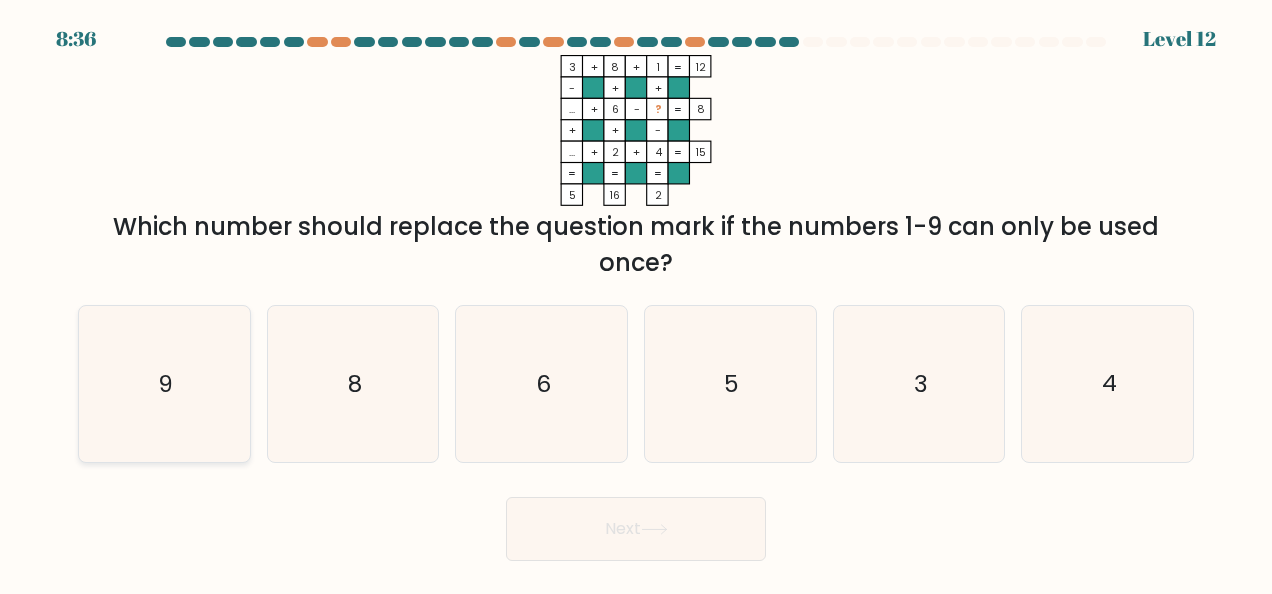 click on "9" 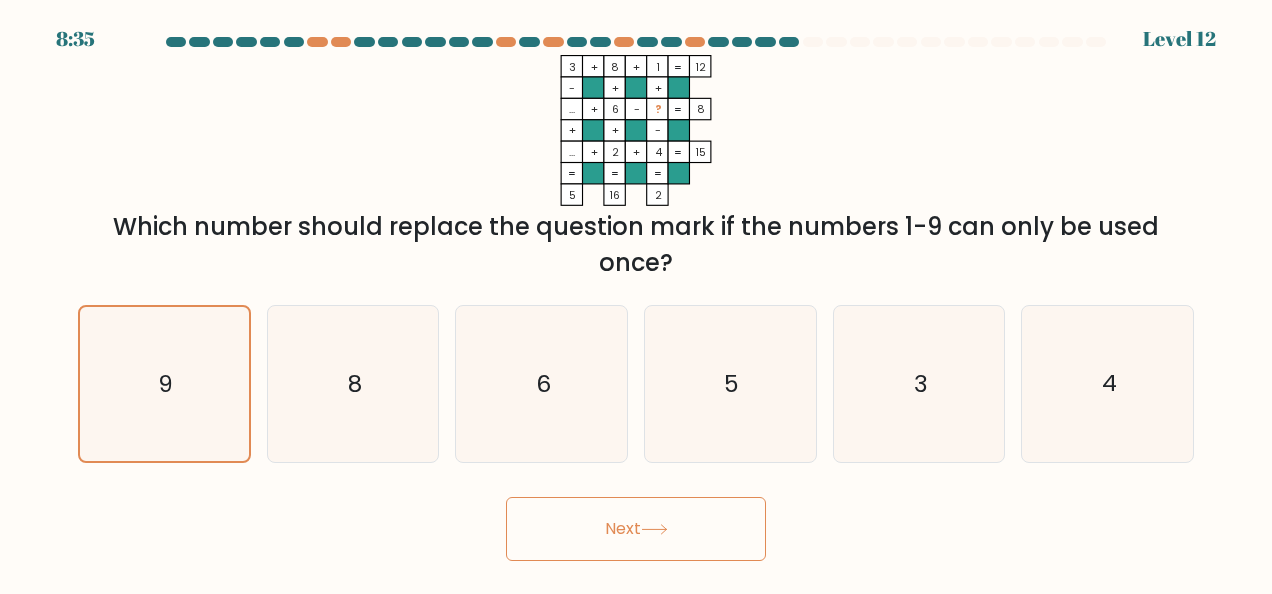 click on "Next" at bounding box center [636, 529] 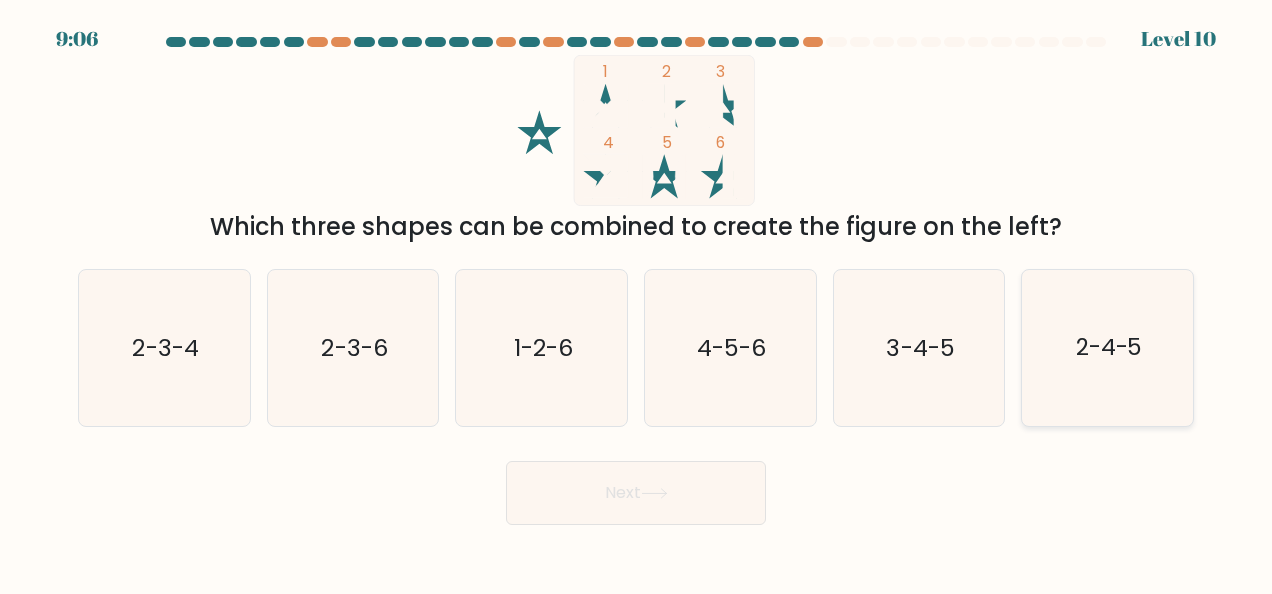 click on "2-4-5" 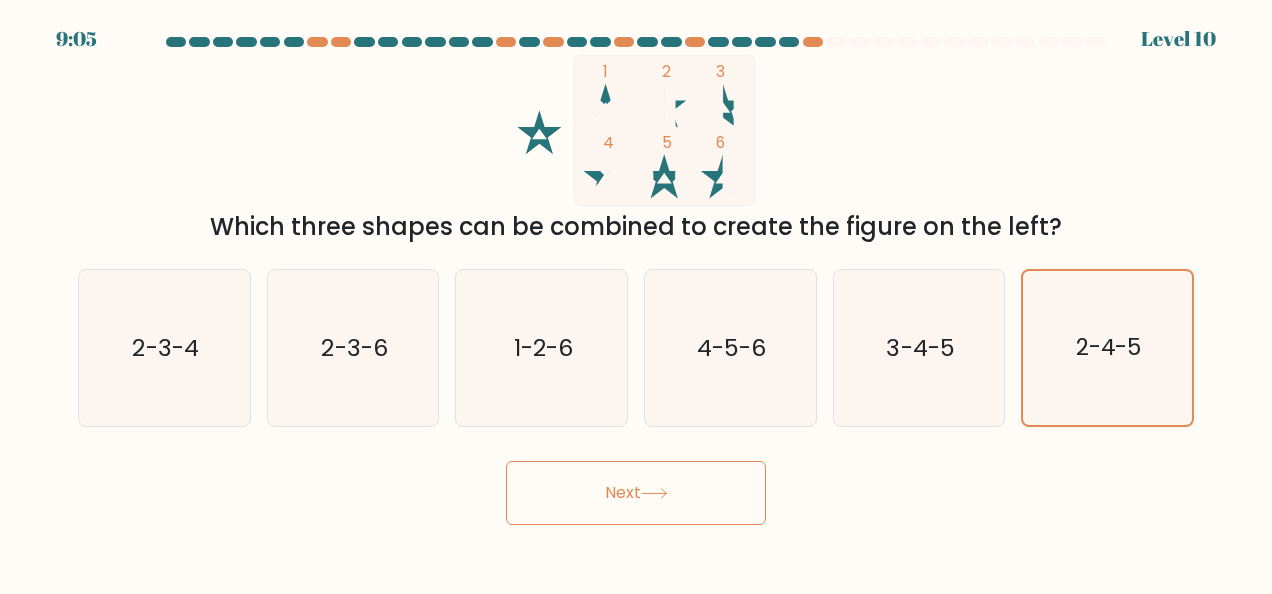 click on "Next" at bounding box center [636, 493] 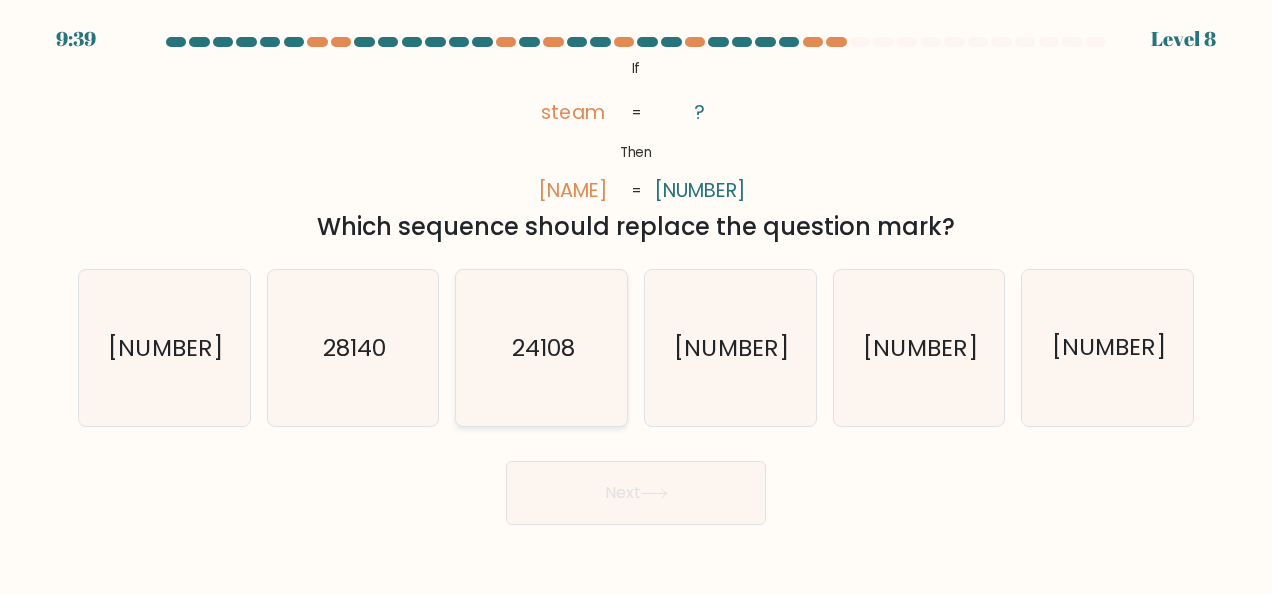 click on "24108" 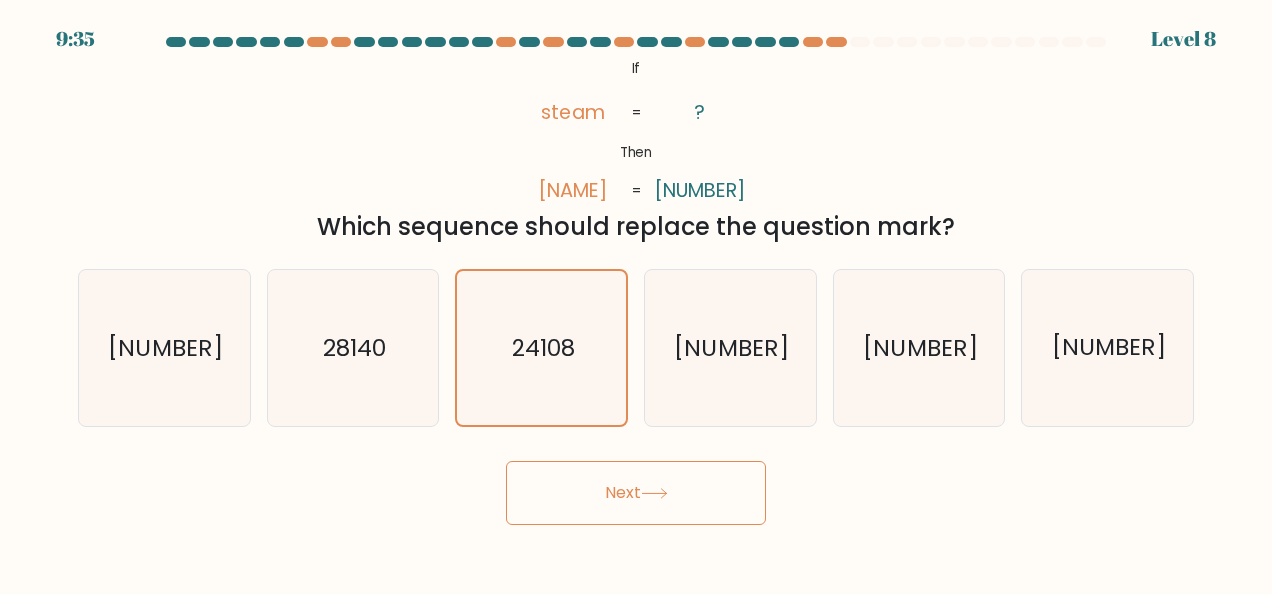 click on "Next" at bounding box center (636, 493) 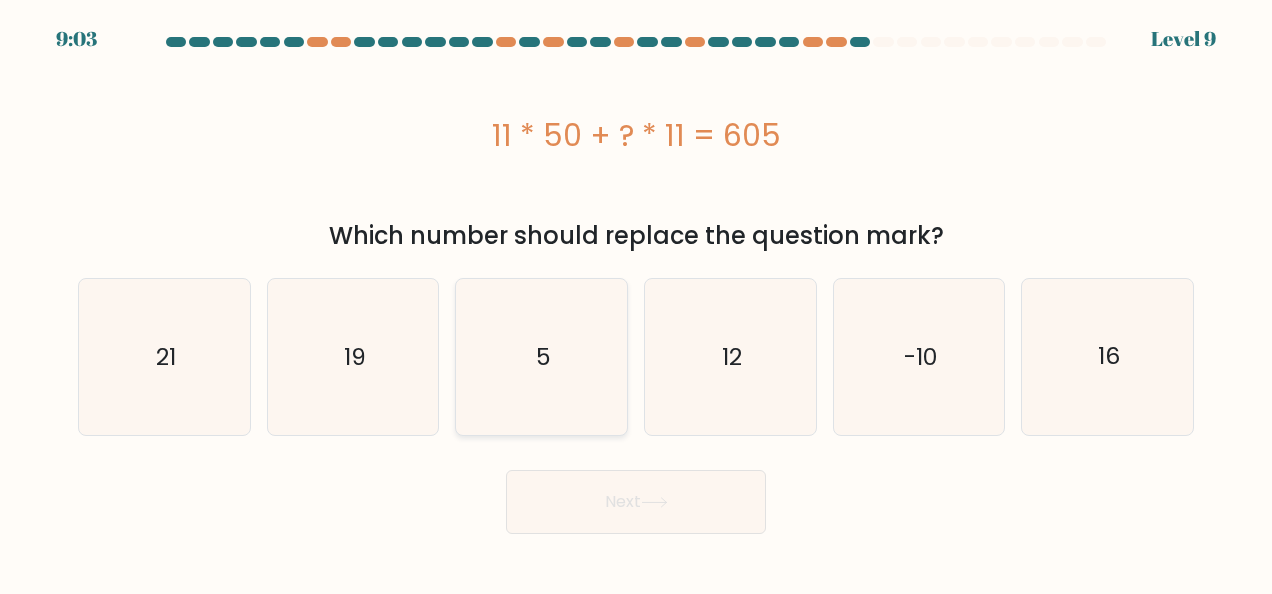 click on "5" 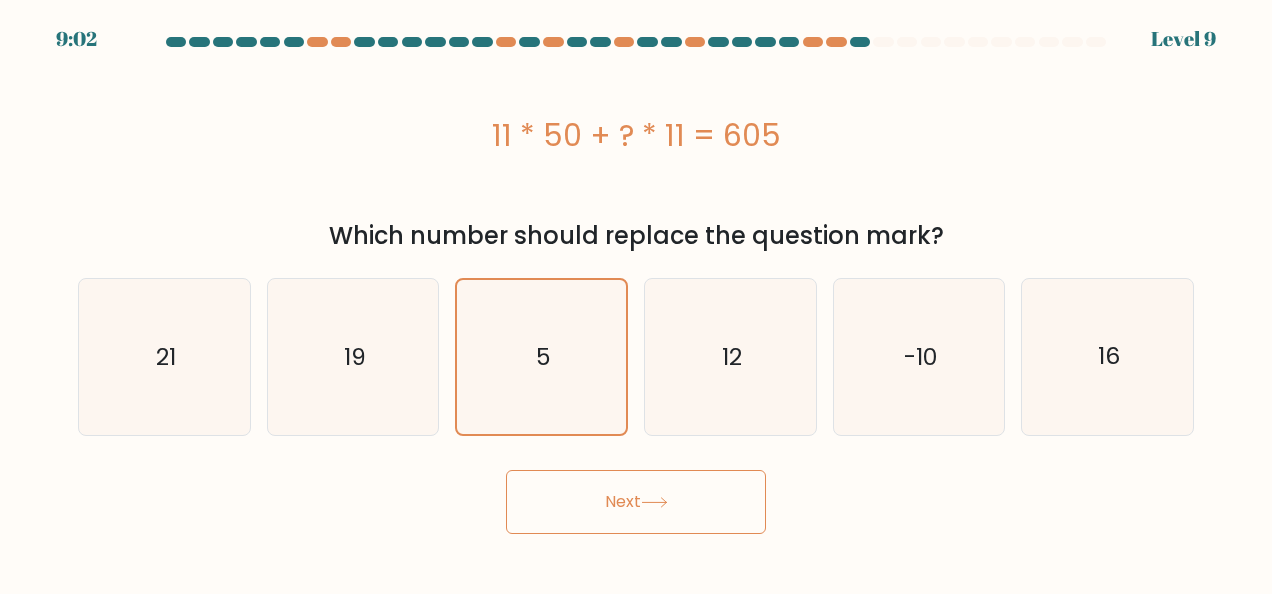 click on "Next" at bounding box center (636, 502) 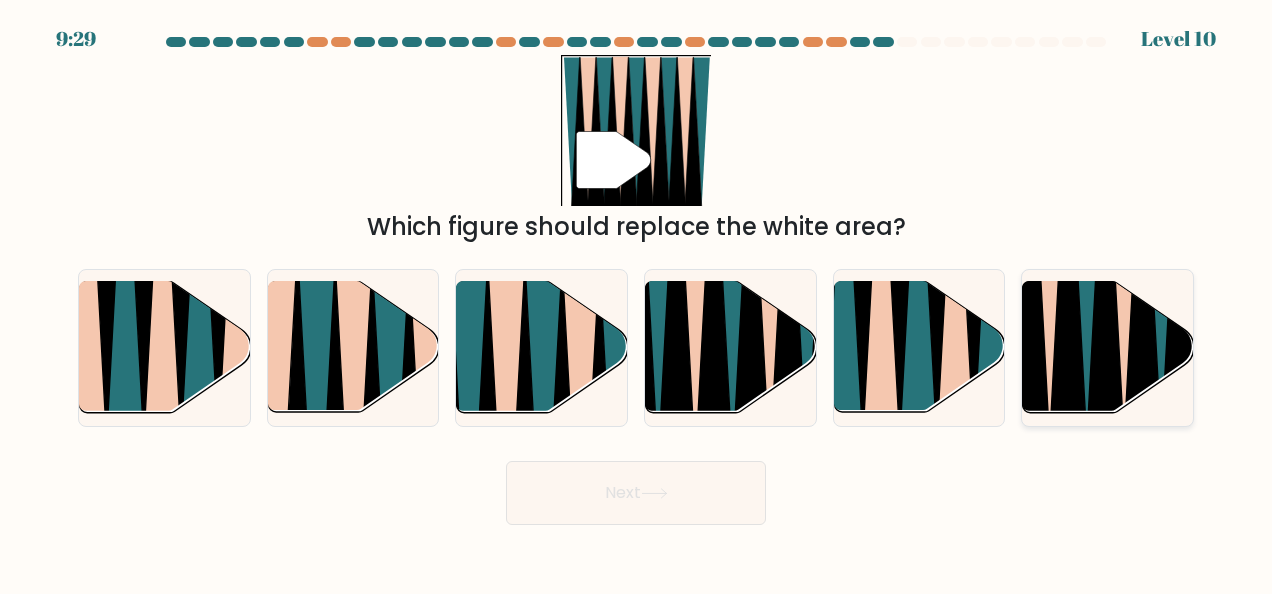 click 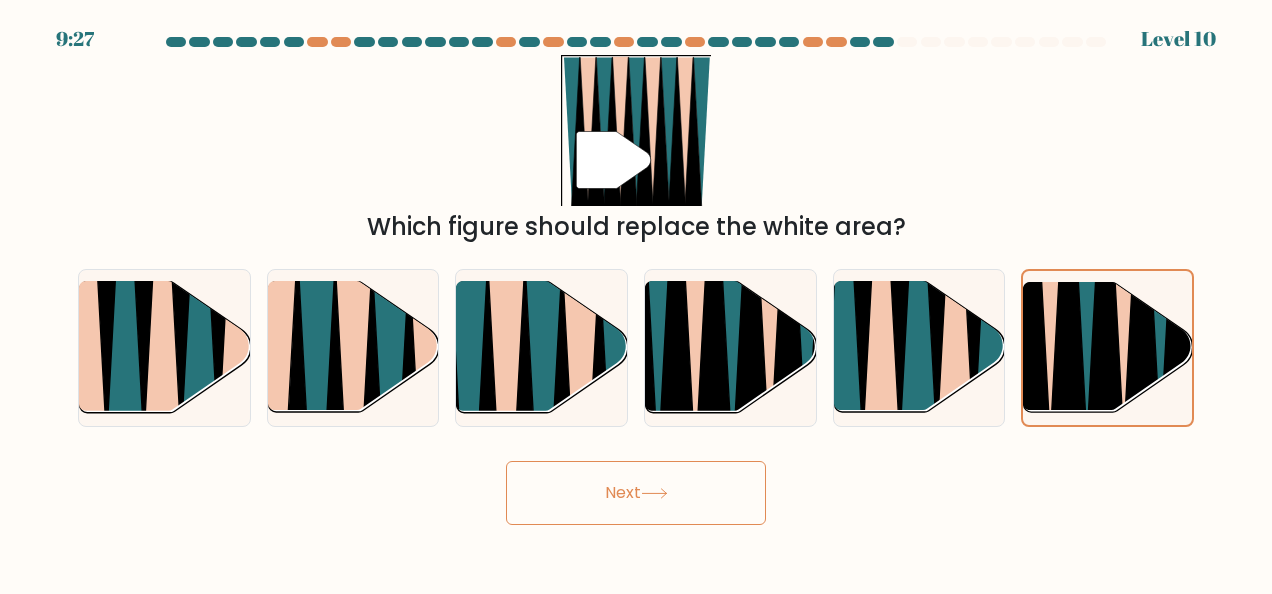 click on "Next" at bounding box center [636, 493] 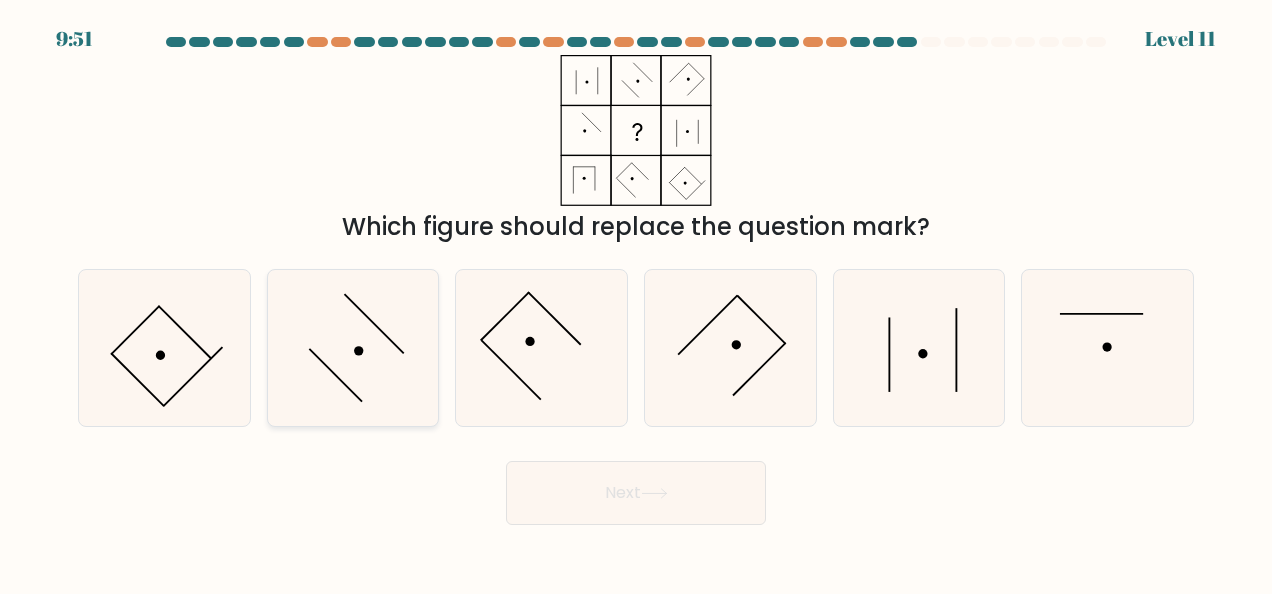 click 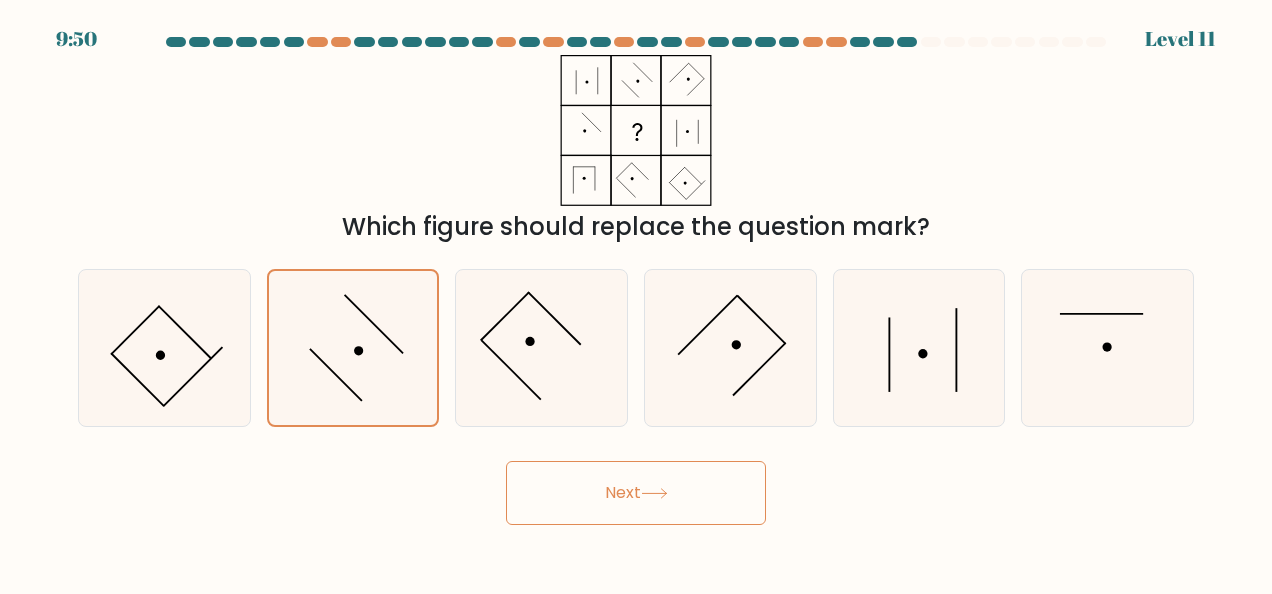 click on "Next" at bounding box center (636, 493) 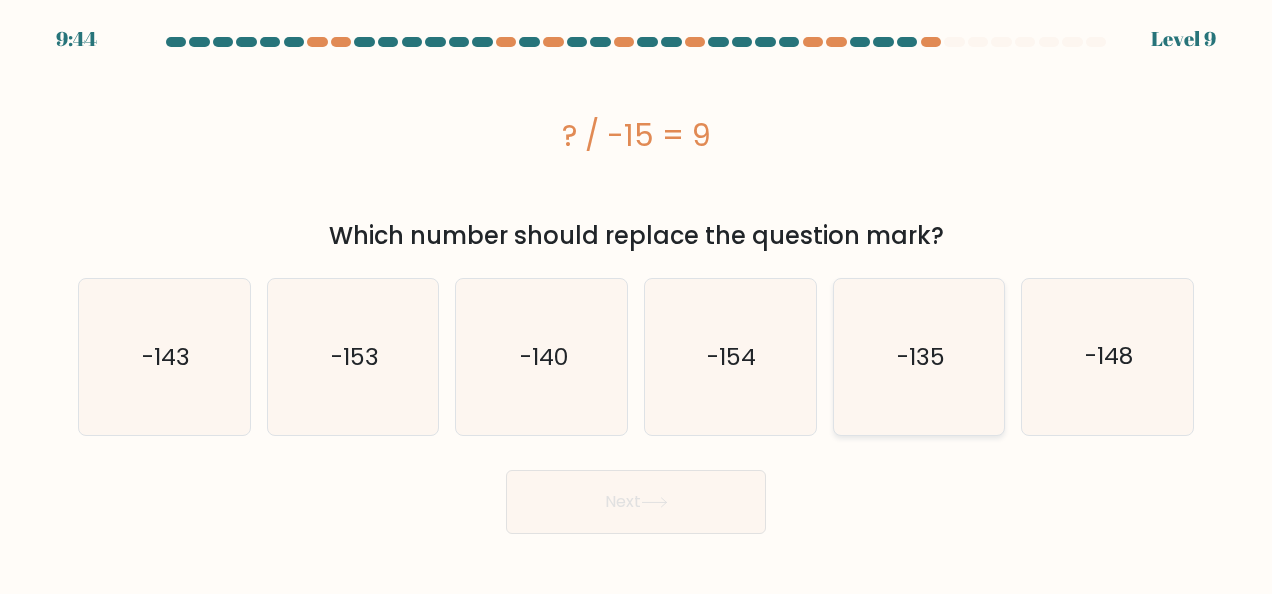 click on "-135" 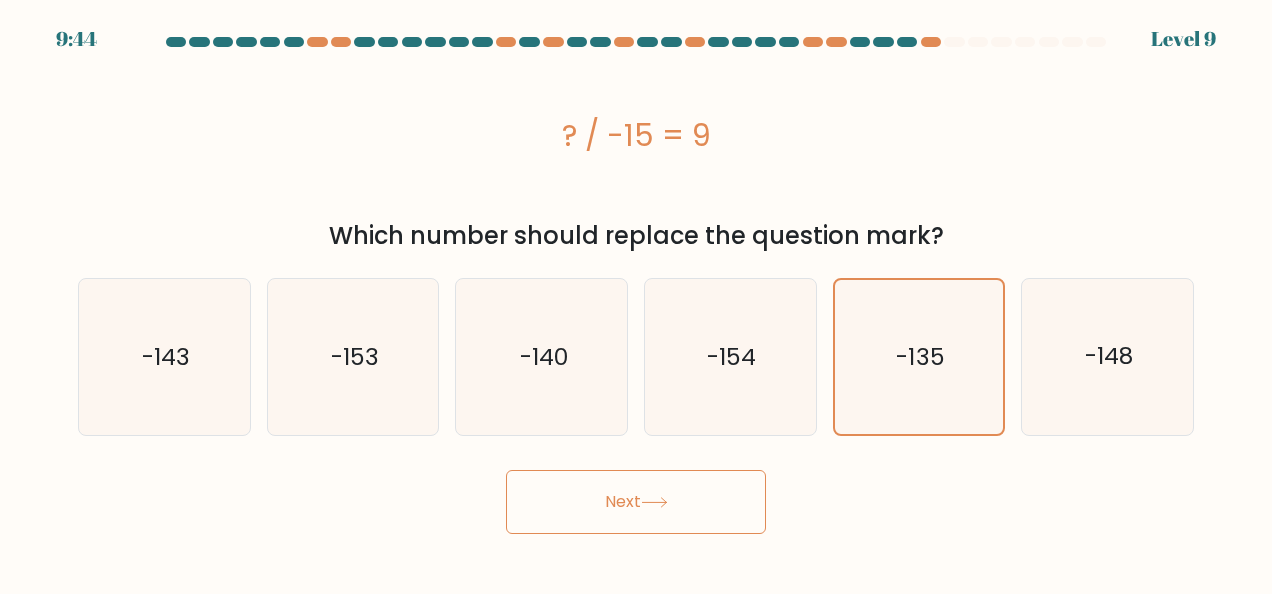click on "Next" at bounding box center [636, 502] 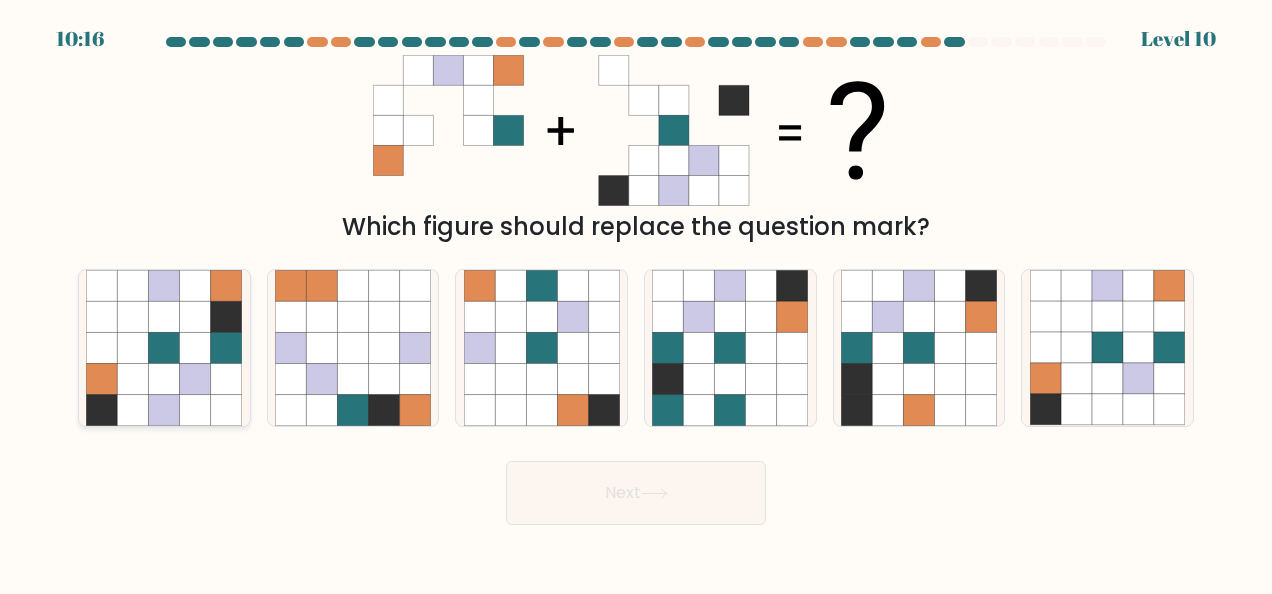 click 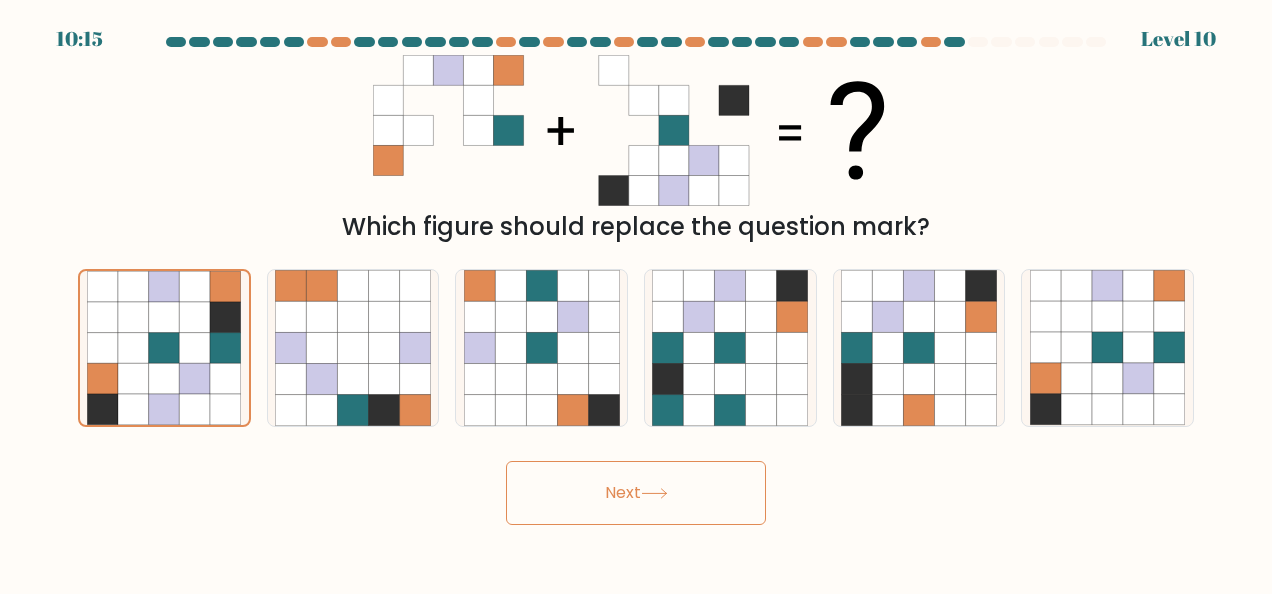 click on "Next" at bounding box center (636, 493) 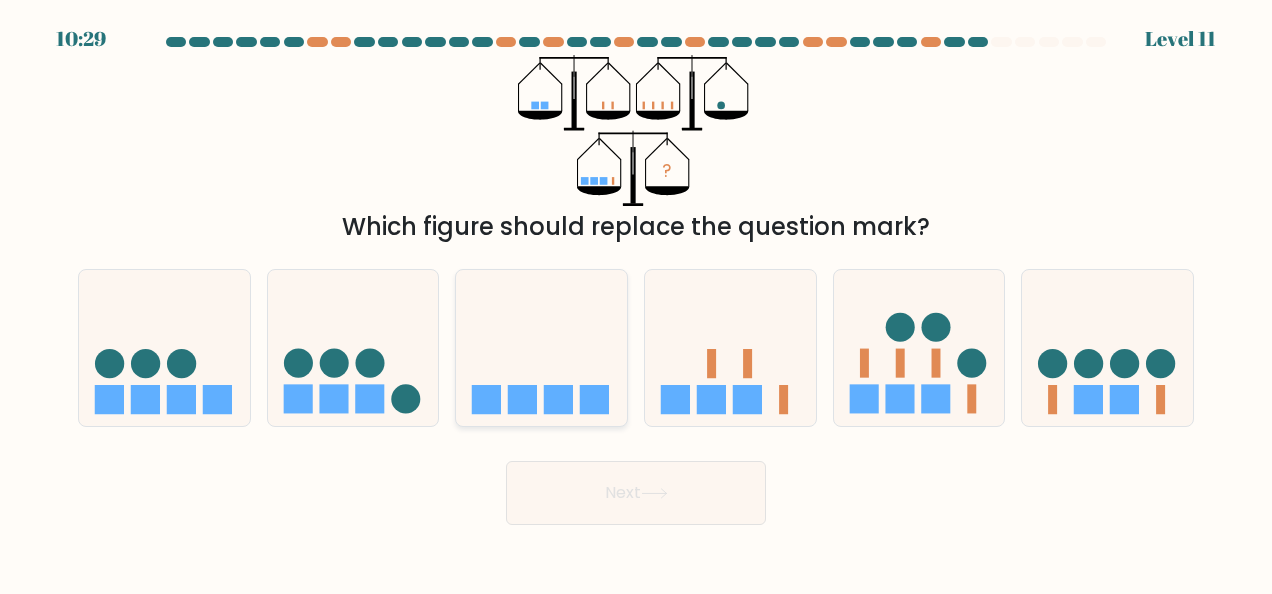 click 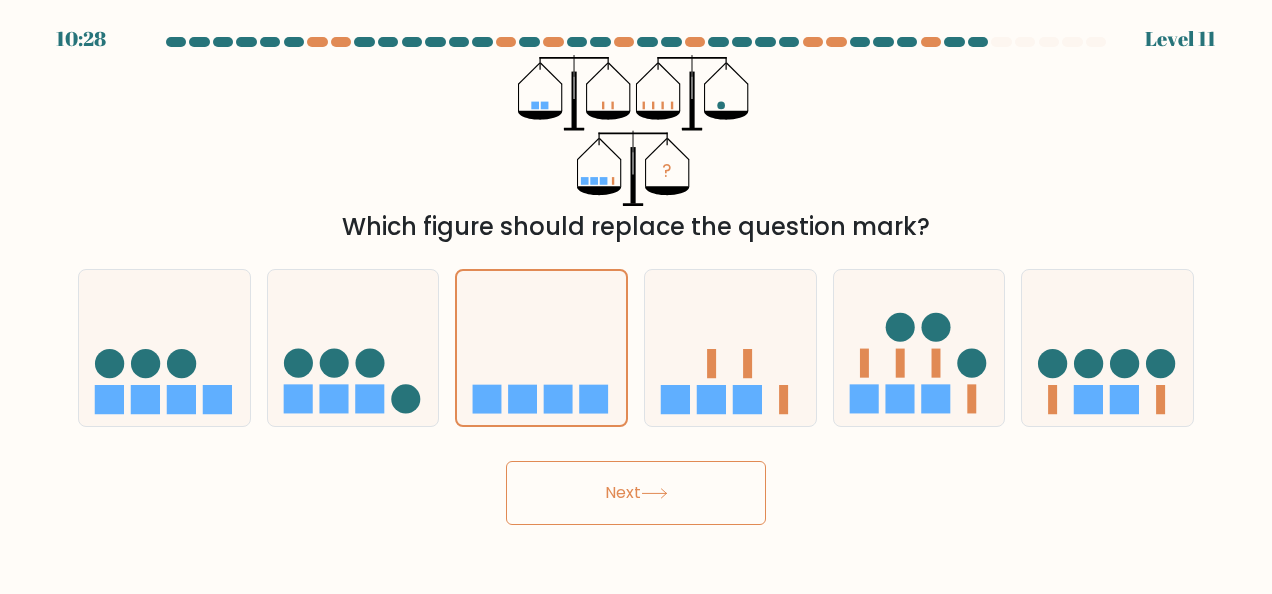 click on "Next" at bounding box center [636, 493] 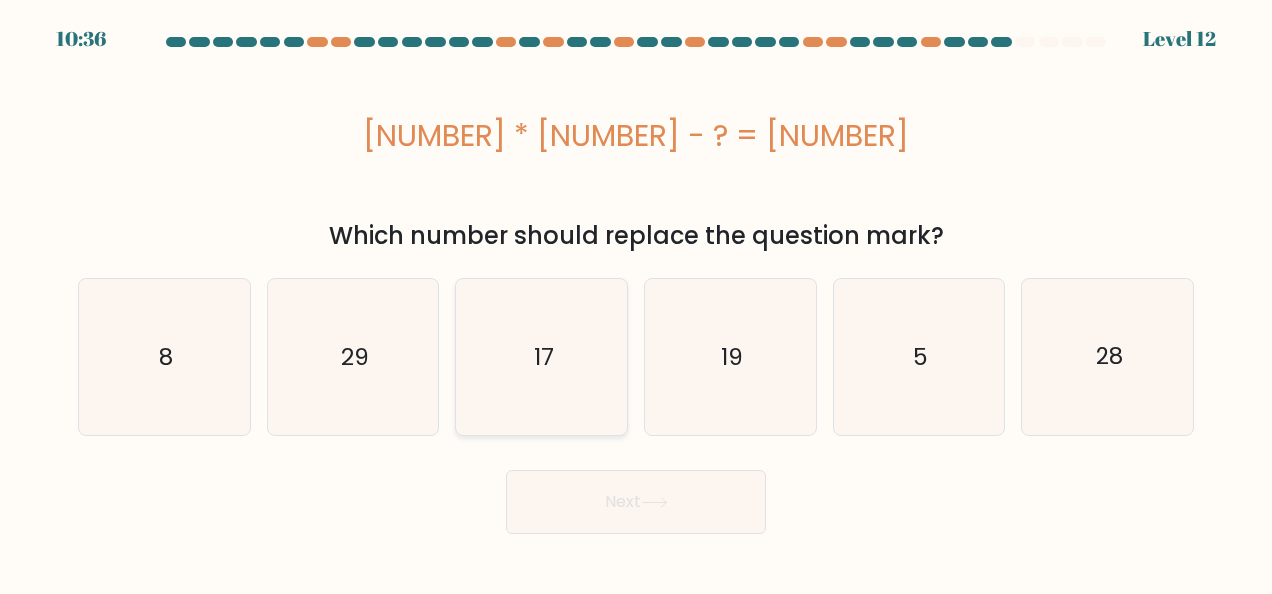 click on "17" 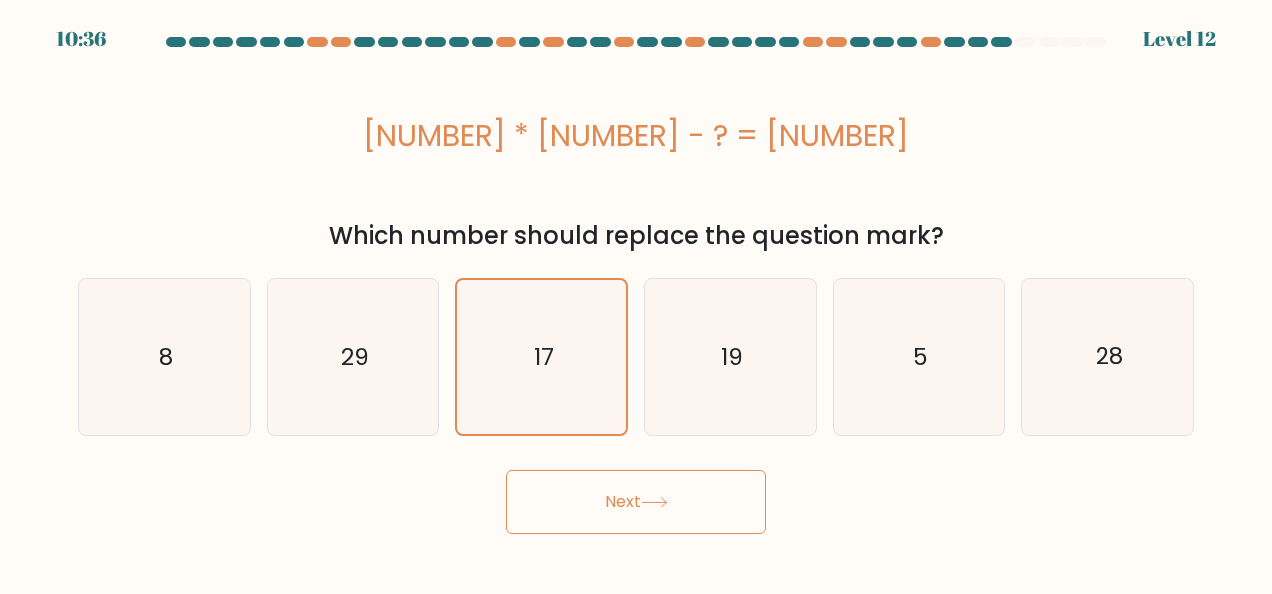click on "Next" at bounding box center [636, 502] 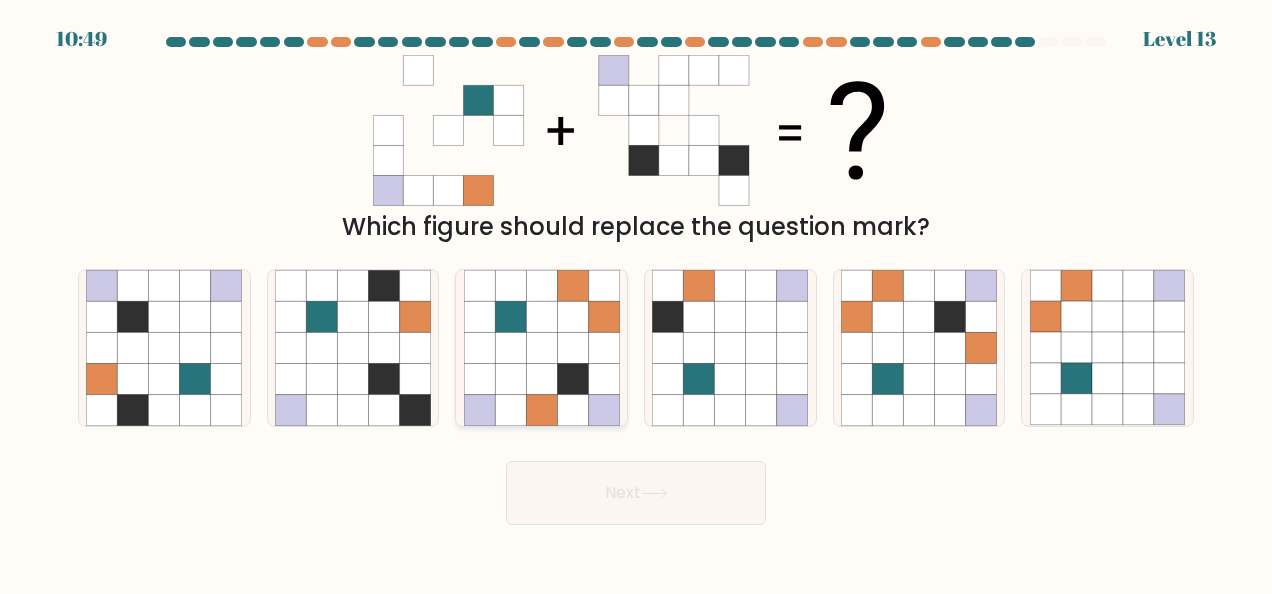 click 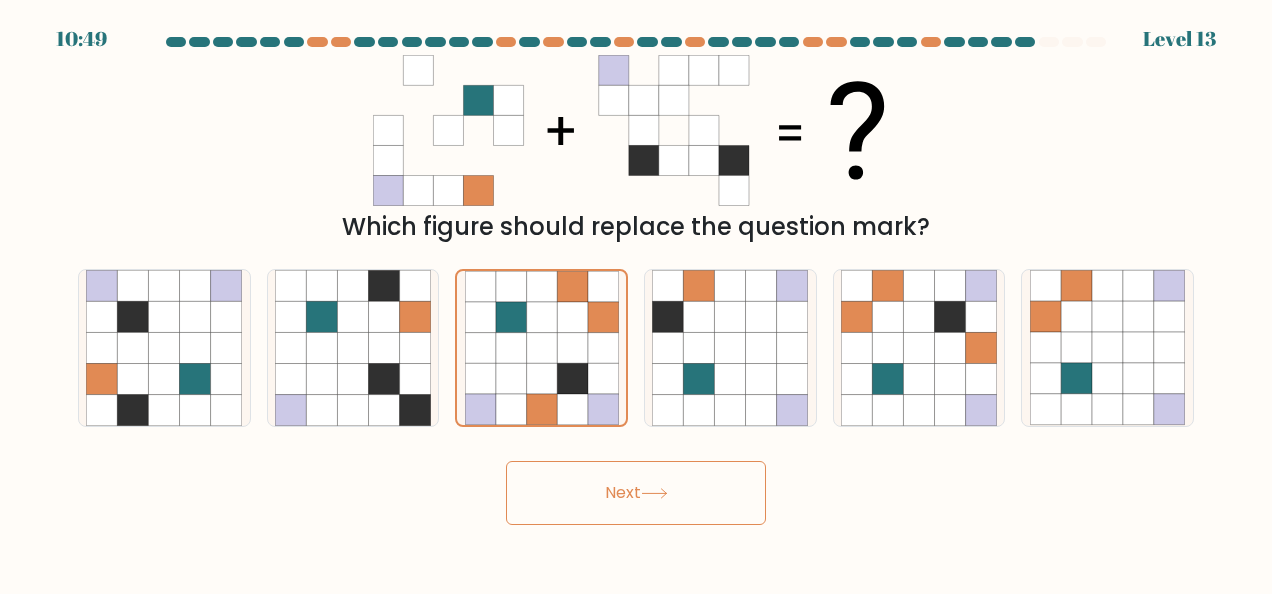 click on "Next" at bounding box center (636, 493) 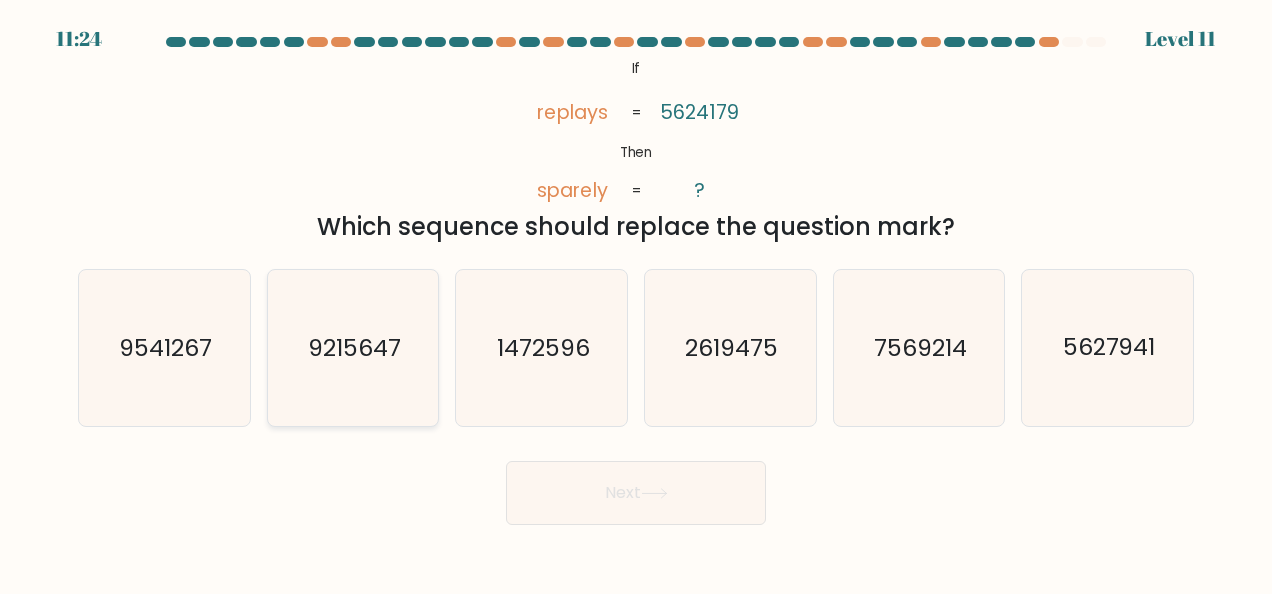 click on "9215647" 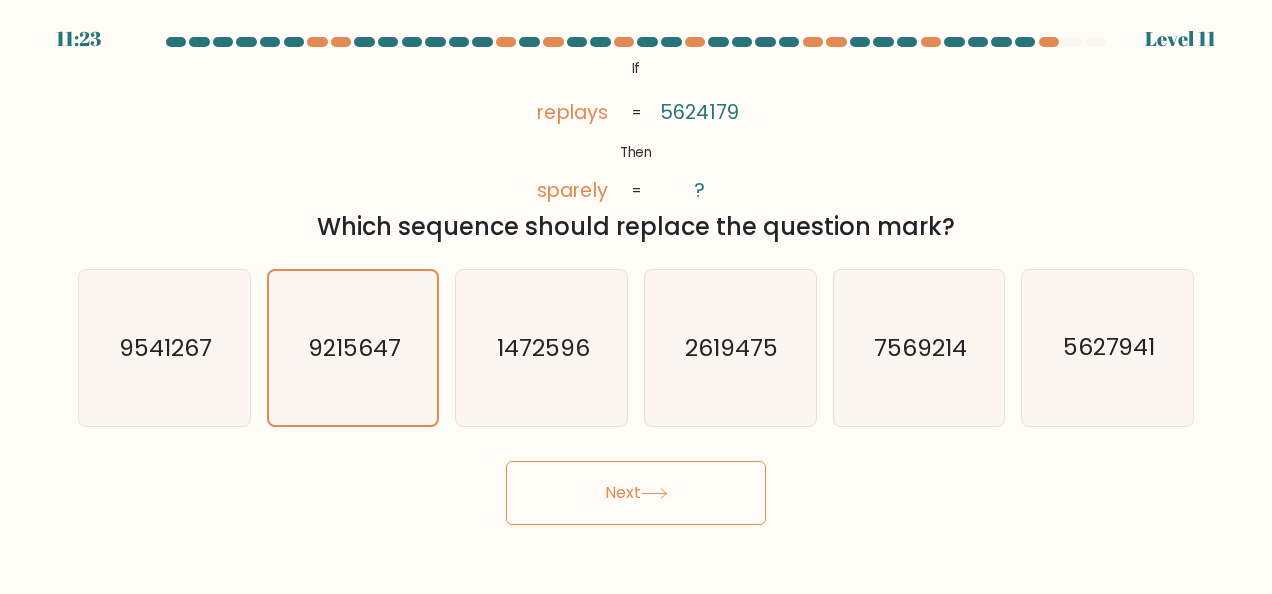 click on "Next" at bounding box center [636, 493] 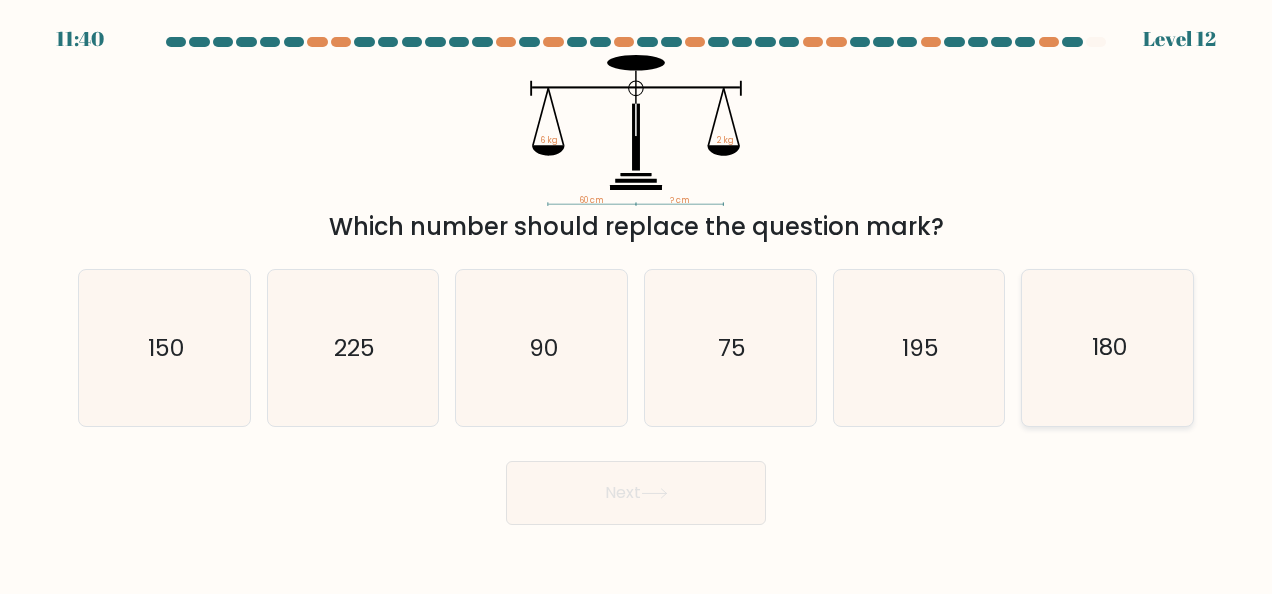 click on "180" 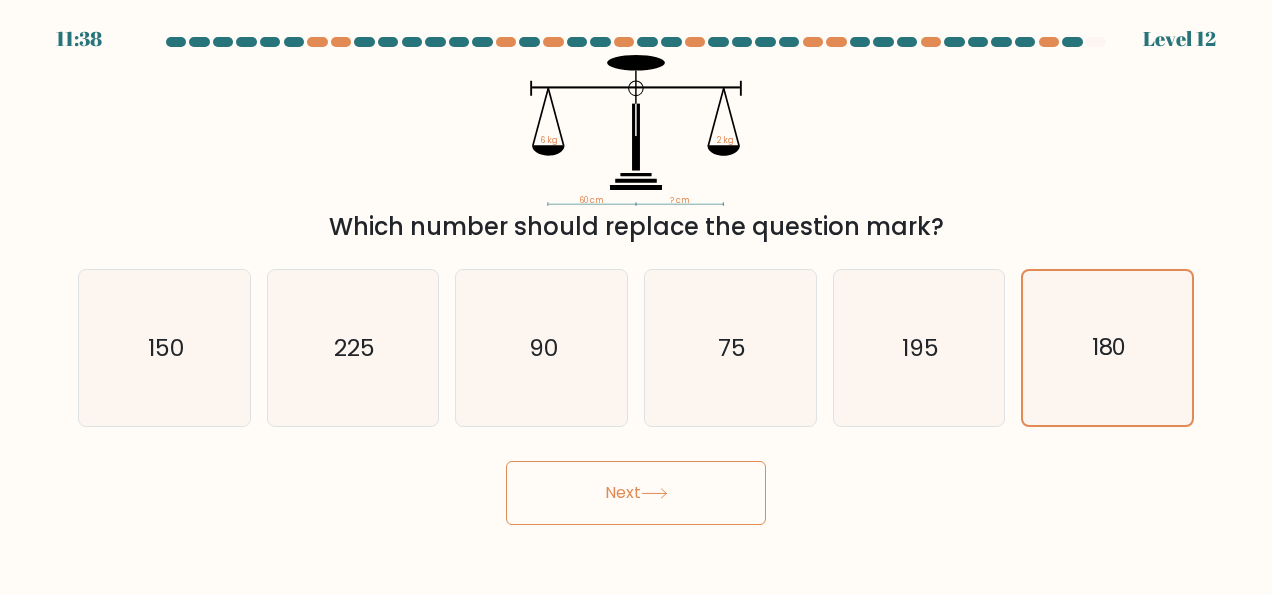click on "Next" at bounding box center (636, 493) 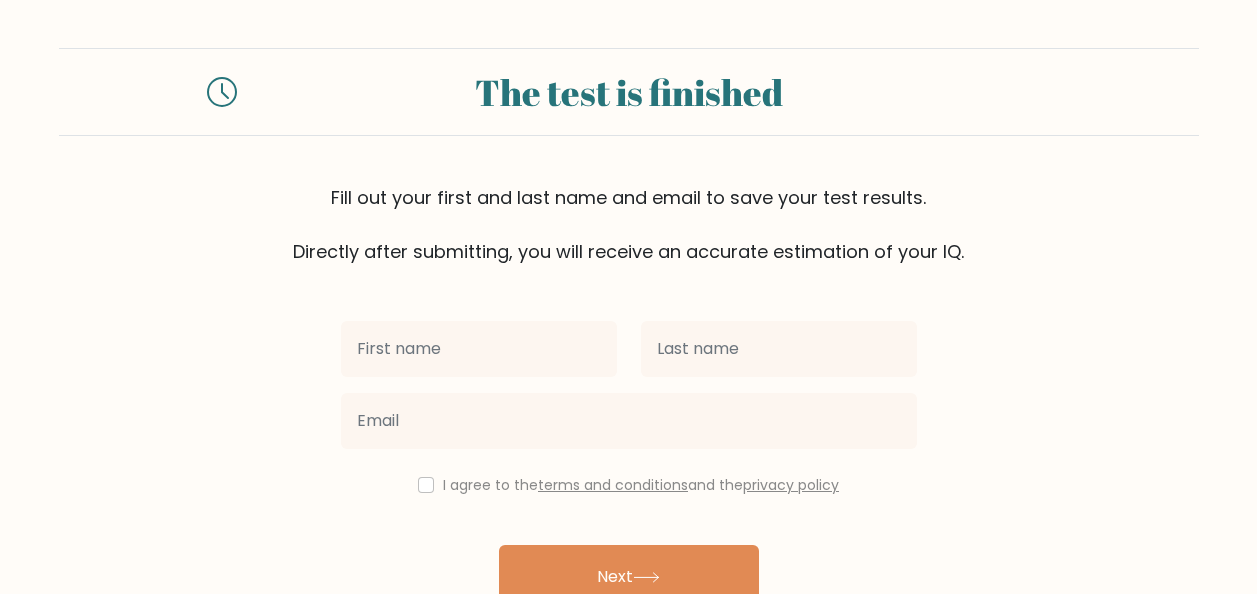 scroll, scrollTop: 0, scrollLeft: 0, axis: both 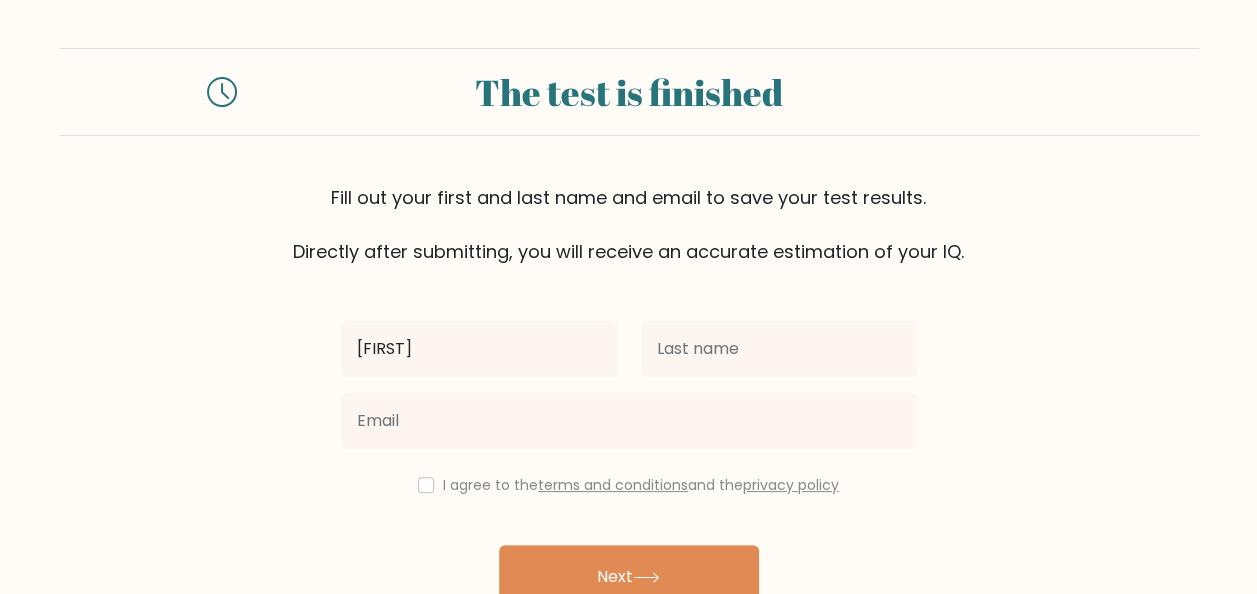 type on "[FIRST]" 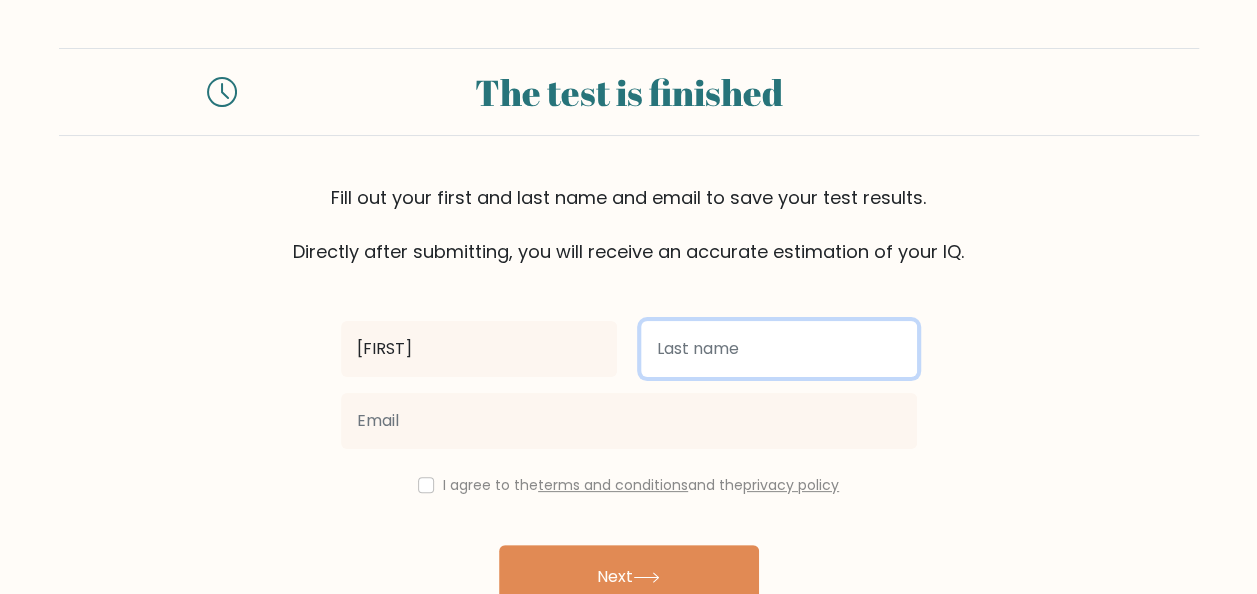 click at bounding box center (779, 349) 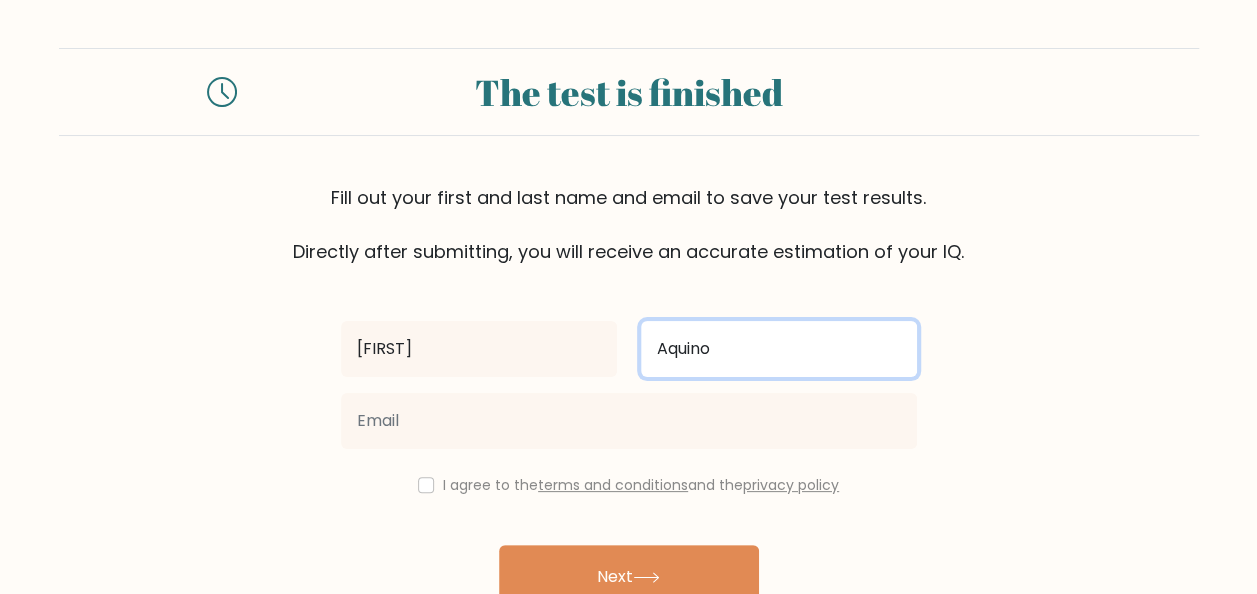 type on "Aquino" 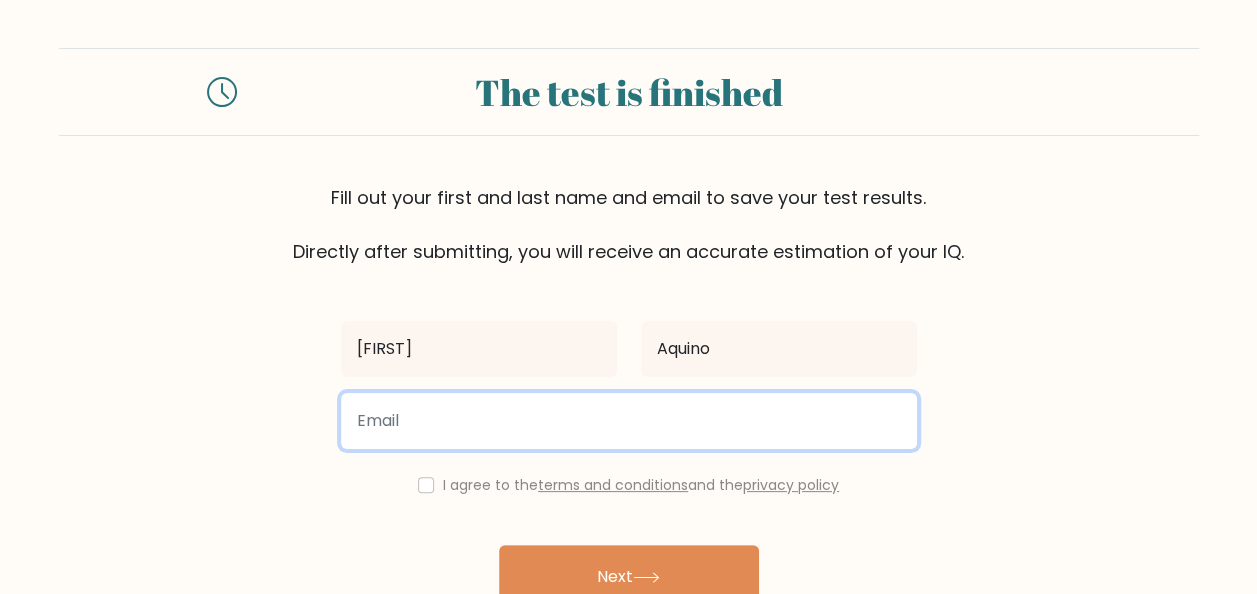 click at bounding box center (629, 421) 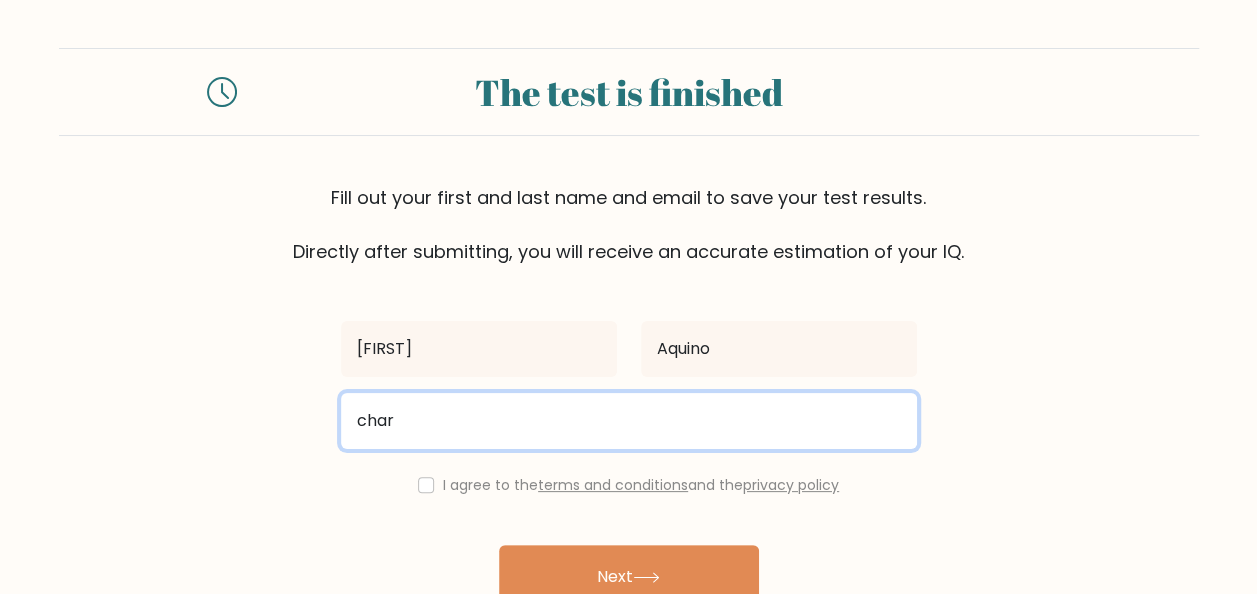 type on "[EMAIL]" 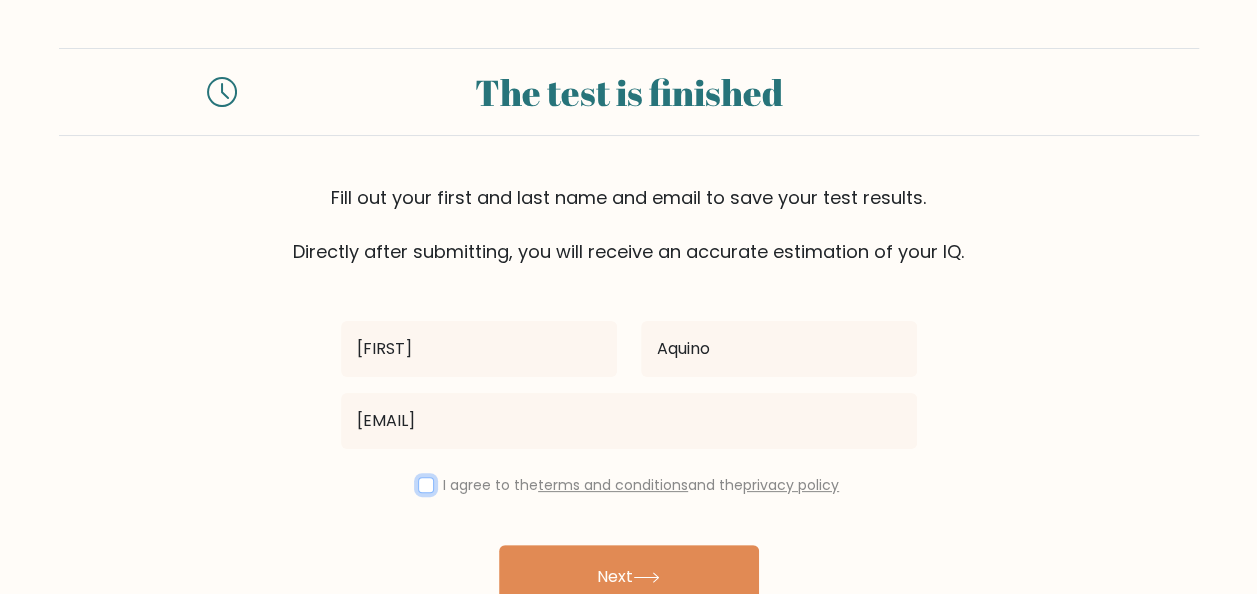 click at bounding box center [426, 485] 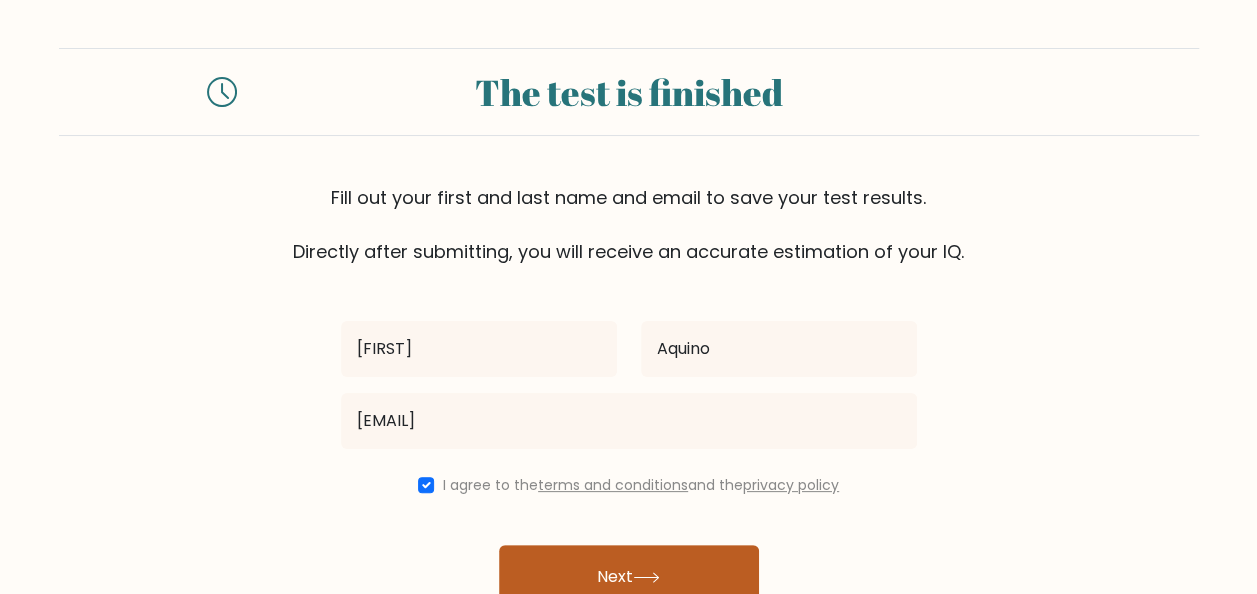 click on "Next" at bounding box center [629, 577] 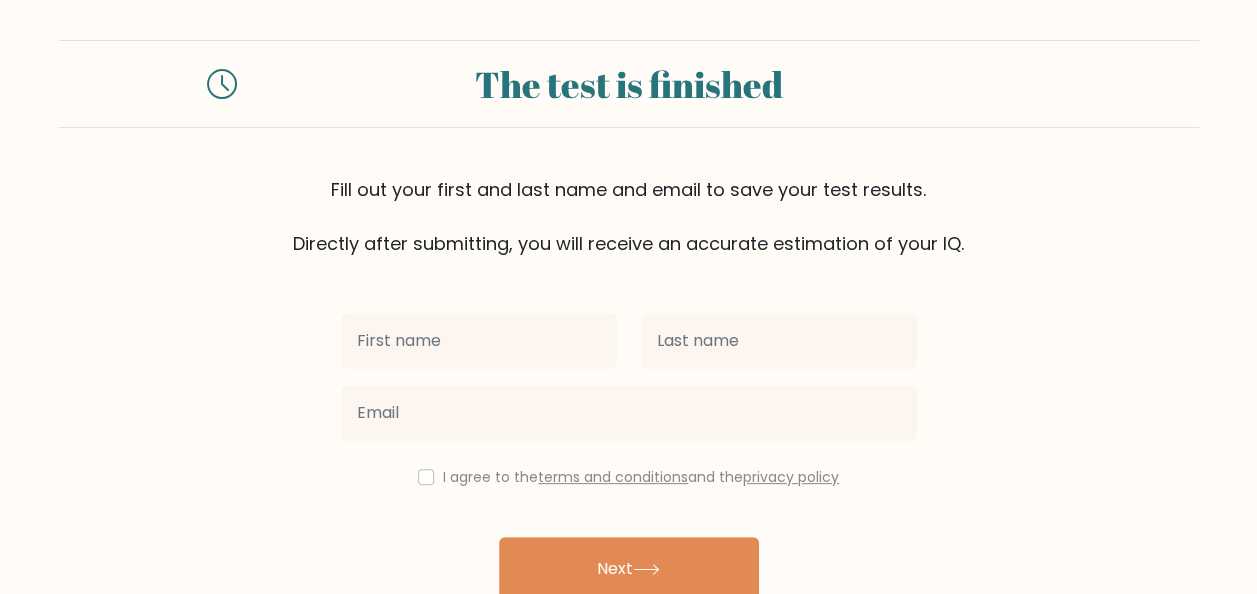 scroll, scrollTop: 100, scrollLeft: 0, axis: vertical 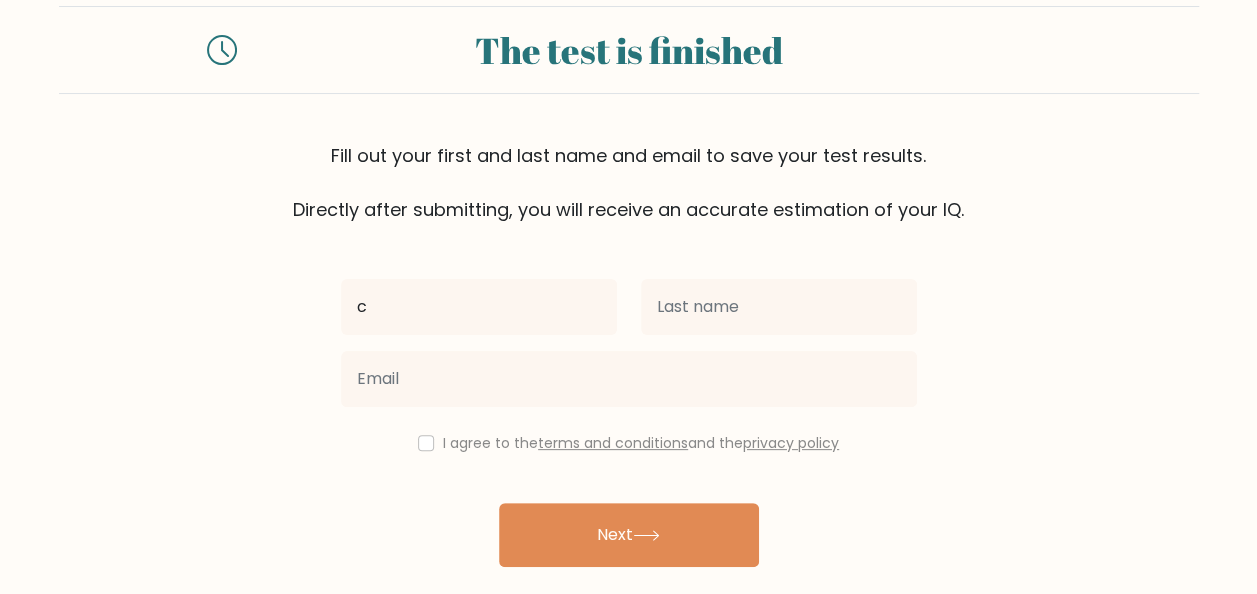 type on "[FIRST]" 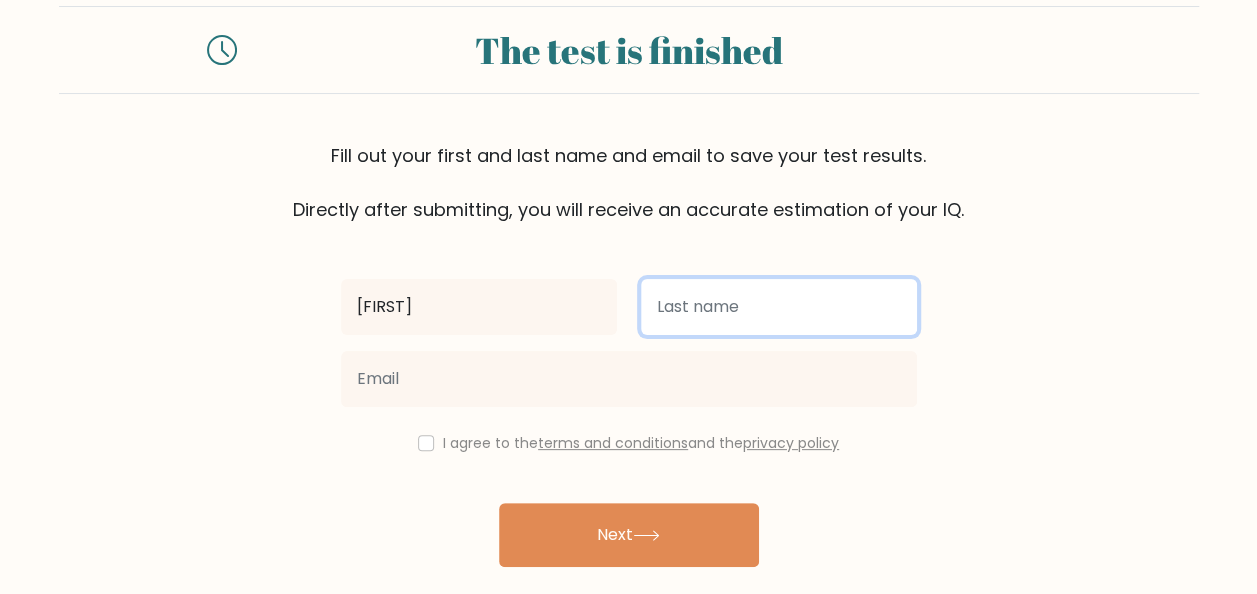 type on "Aquino" 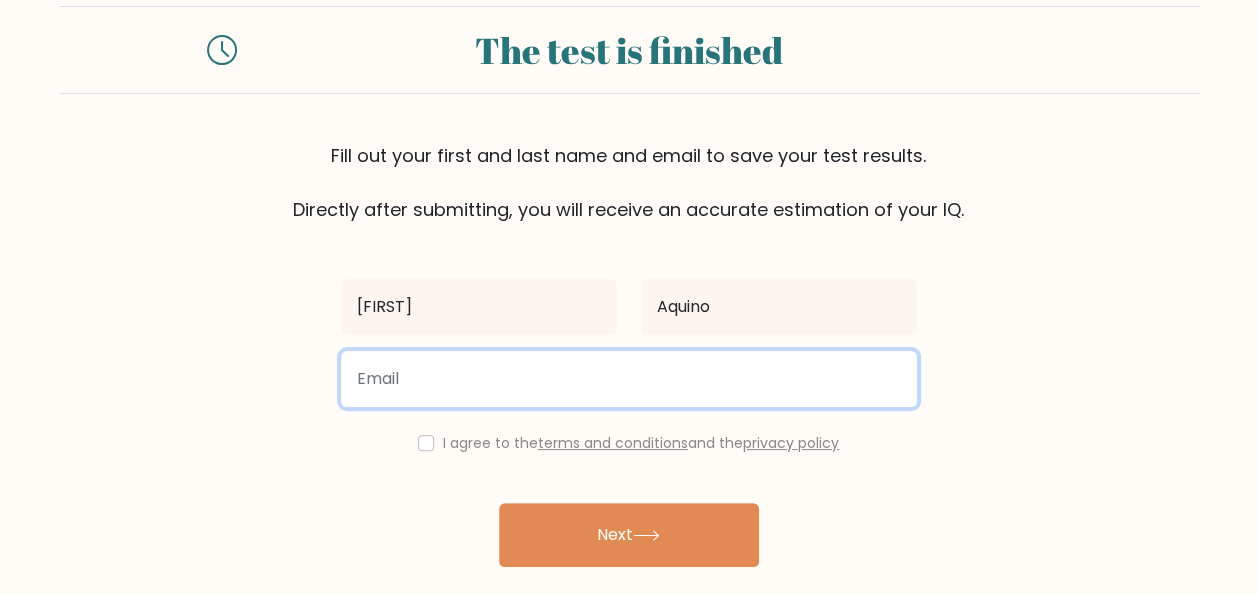 type on "charlynkaty08@gmail.com" 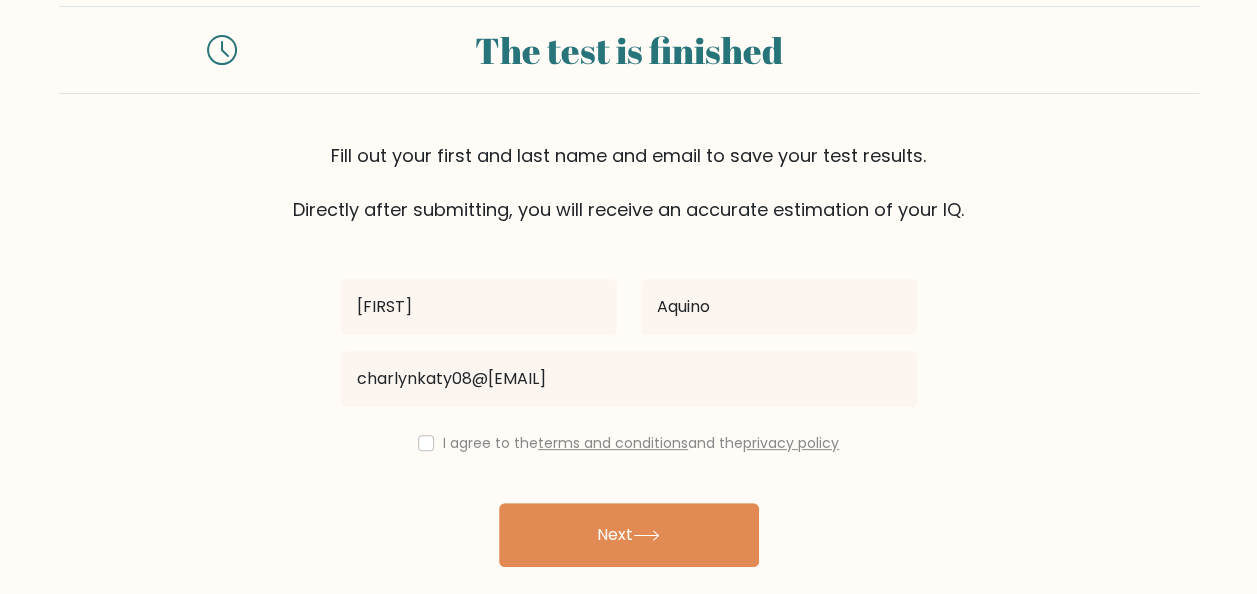 click on "I agree to the  terms and conditions  and the  privacy policy" at bounding box center (629, 443) 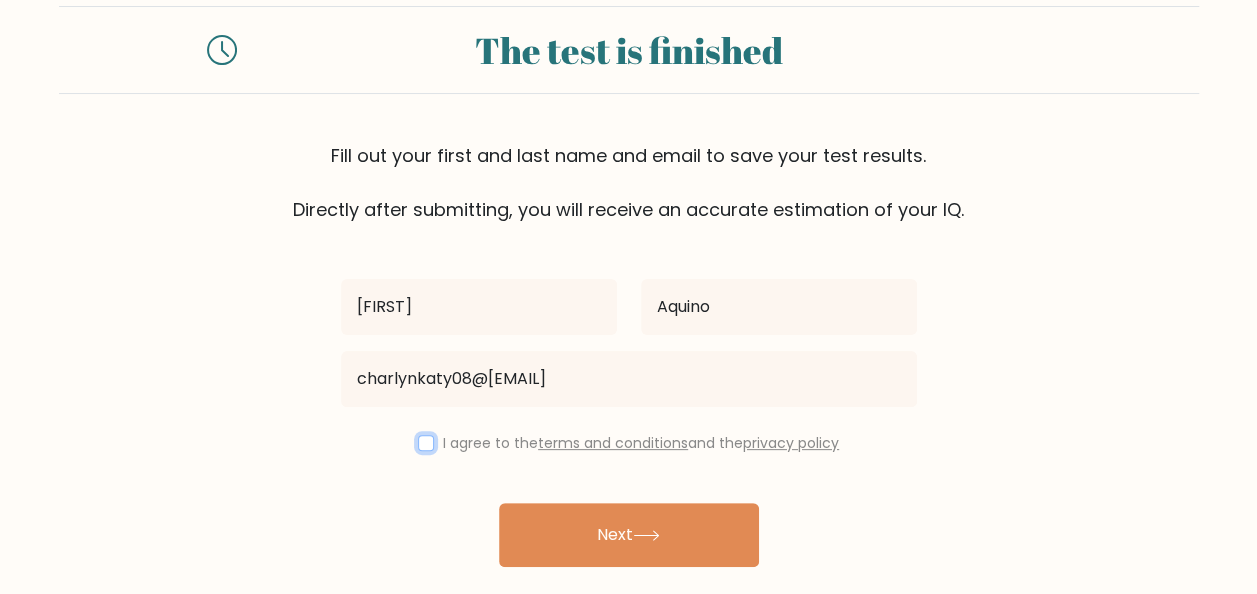 click at bounding box center (426, 443) 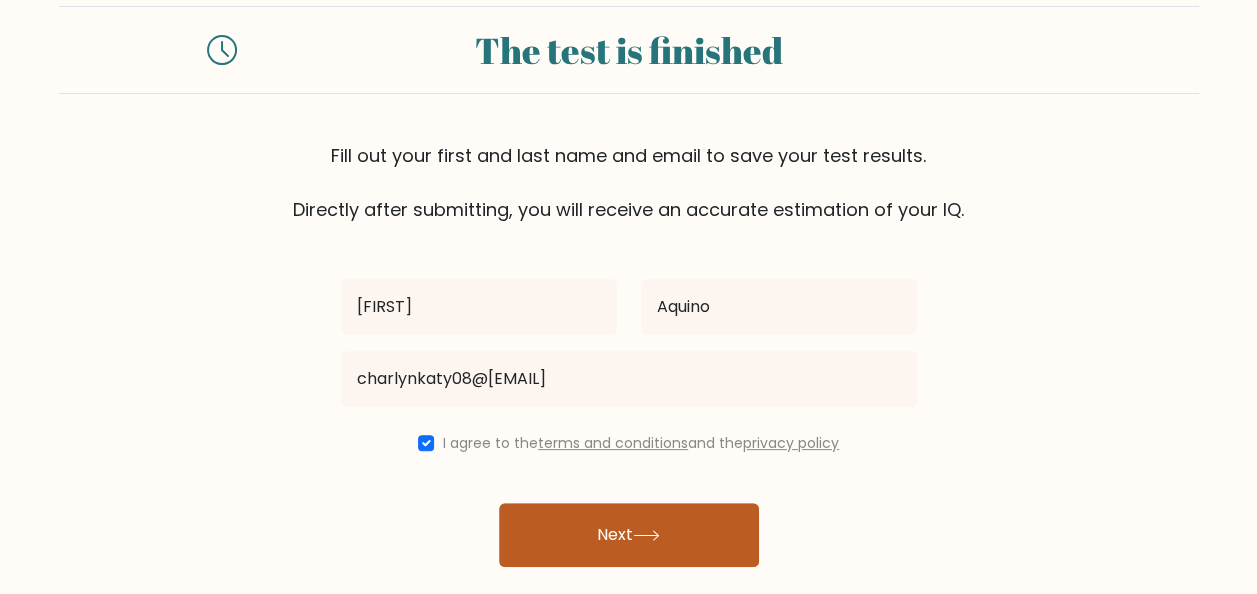 click on "Next" at bounding box center [629, 535] 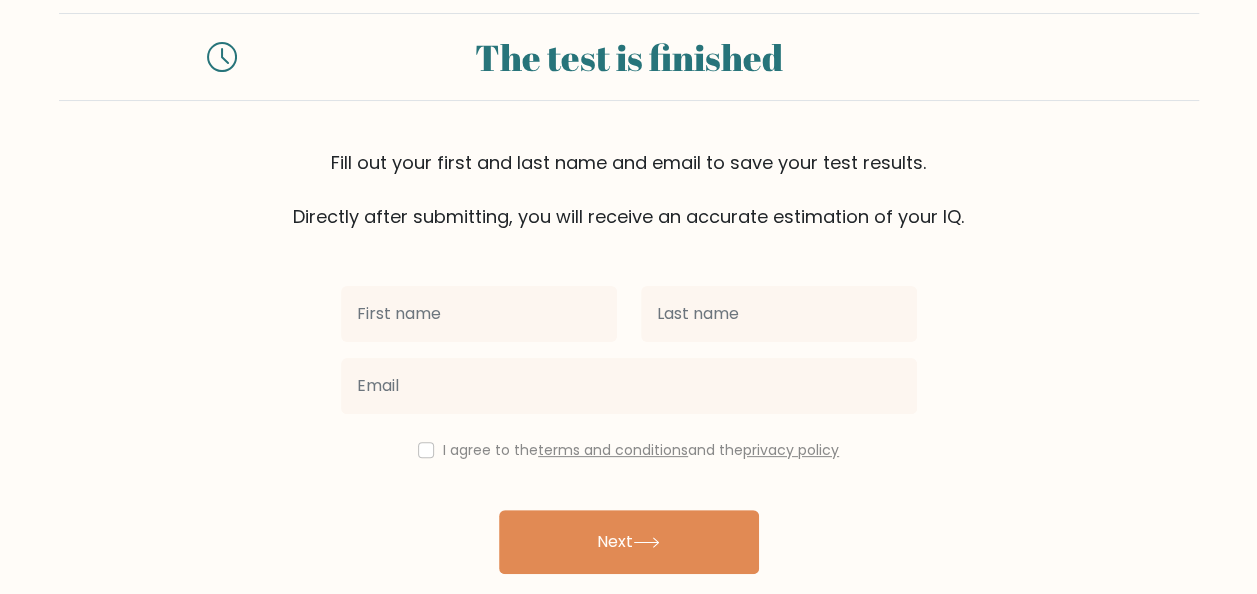 scroll, scrollTop: 0, scrollLeft: 0, axis: both 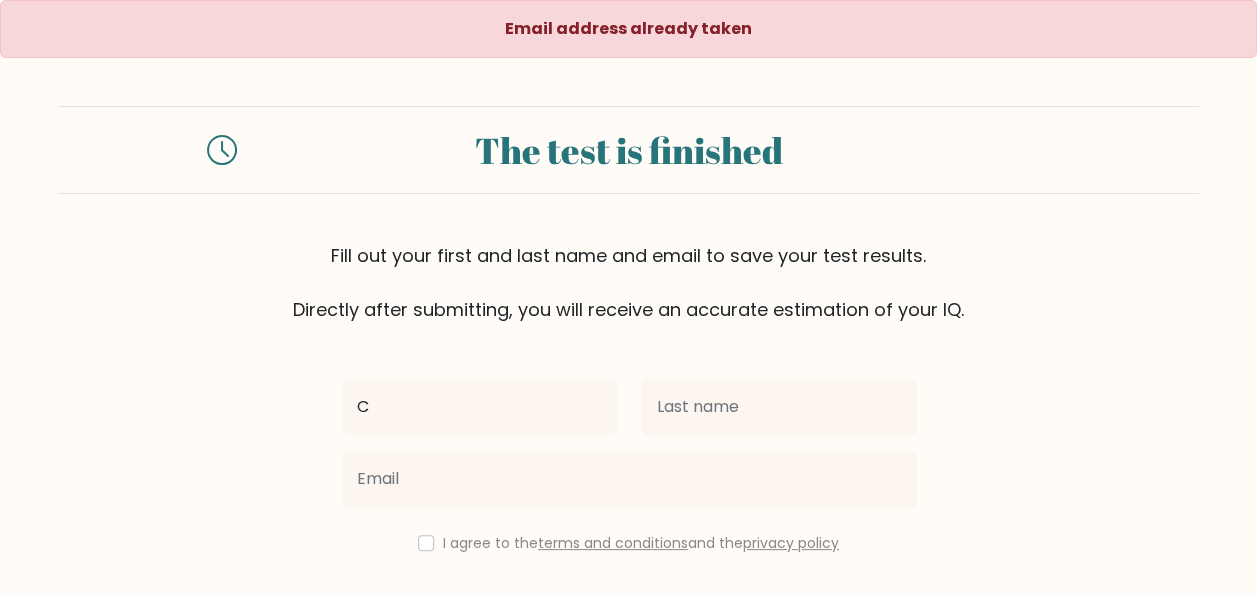 type on "[USERNAME]" 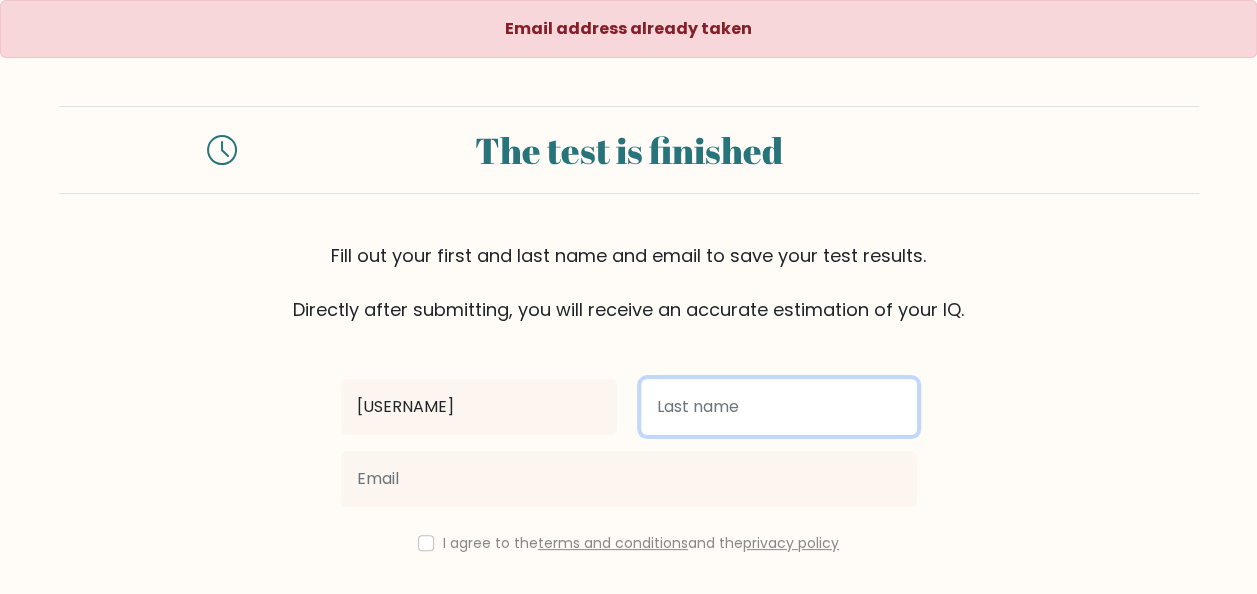click at bounding box center [779, 407] 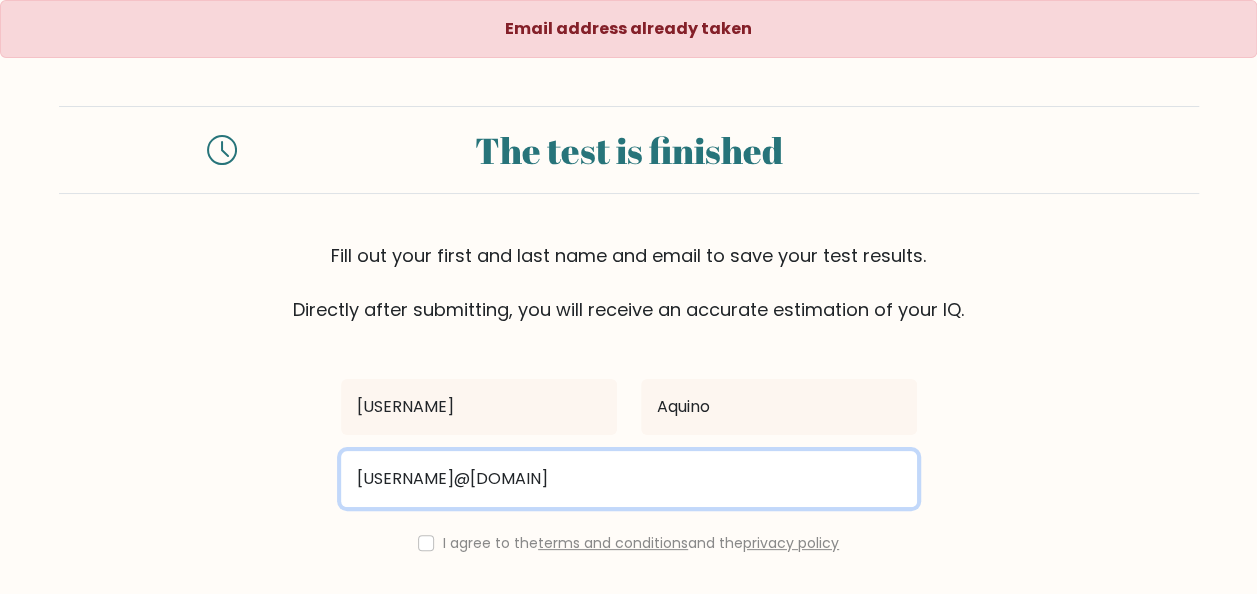 click on "charlynkaty08@gmail.com" at bounding box center (629, 479) 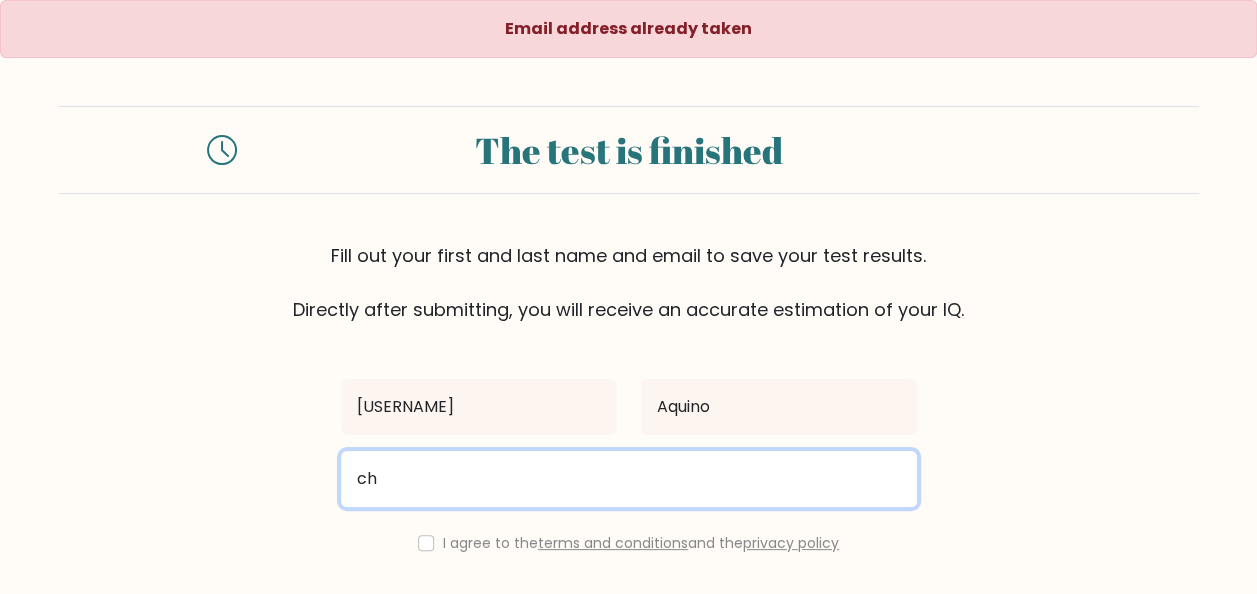 type on "c" 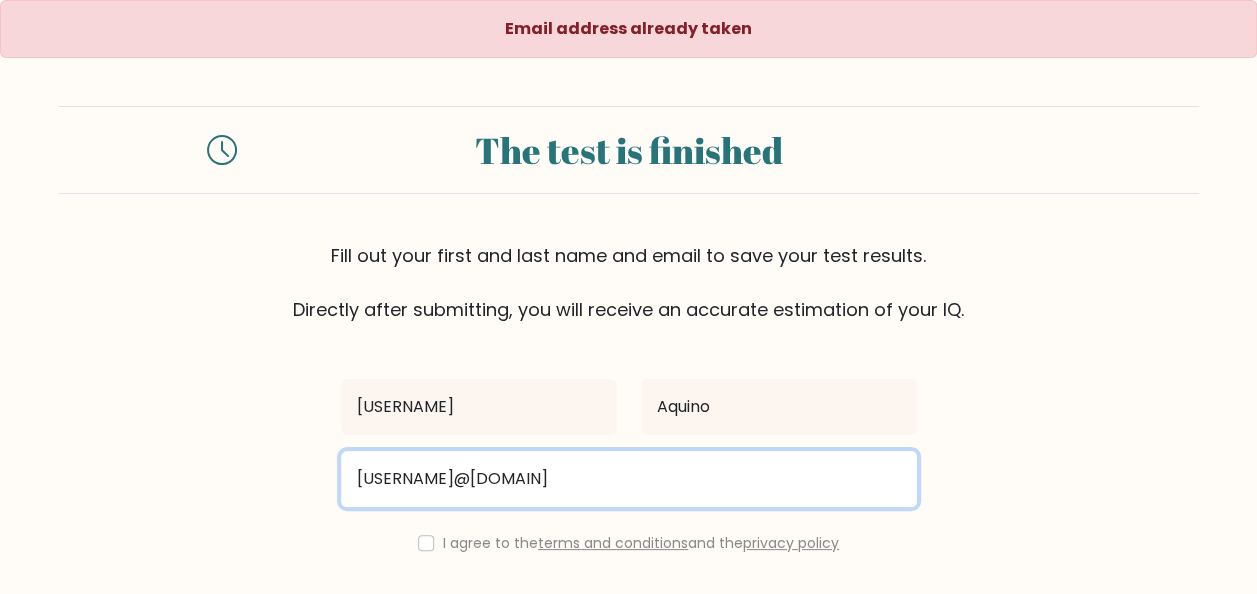 type on "latojakate23@gmail.com" 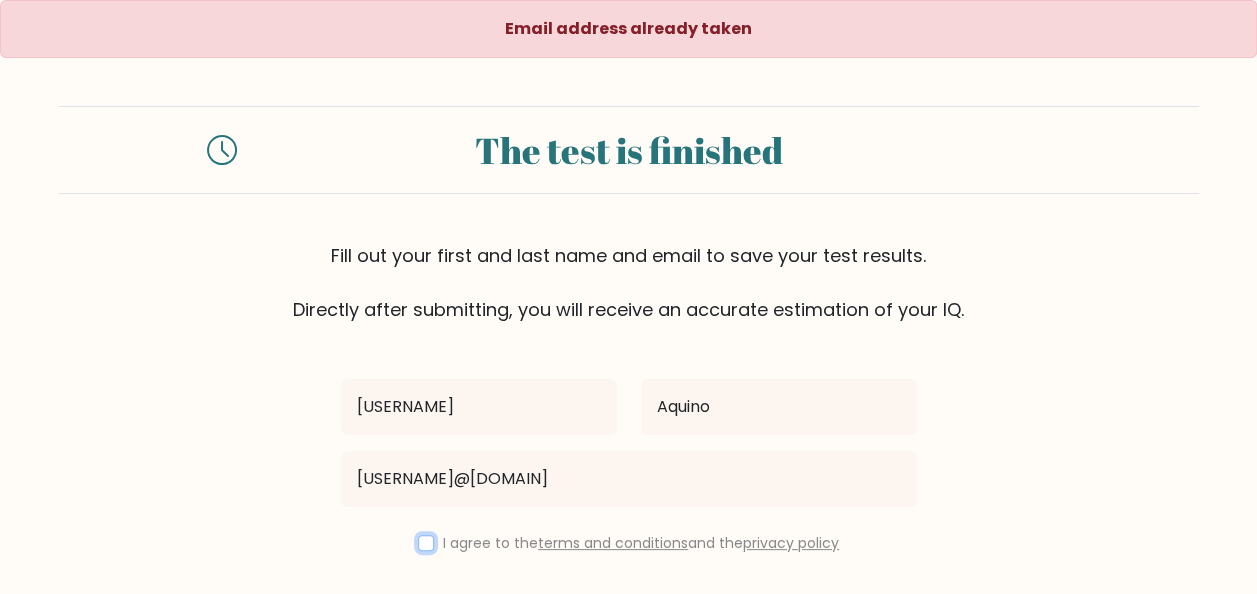 click at bounding box center (426, 543) 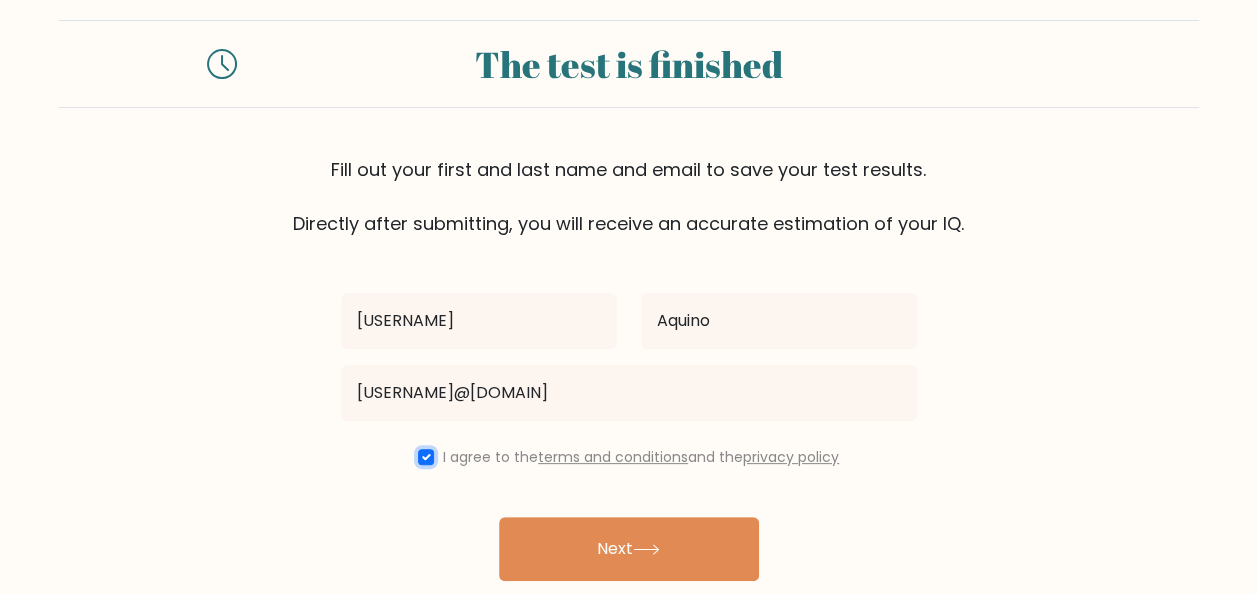 scroll, scrollTop: 164, scrollLeft: 0, axis: vertical 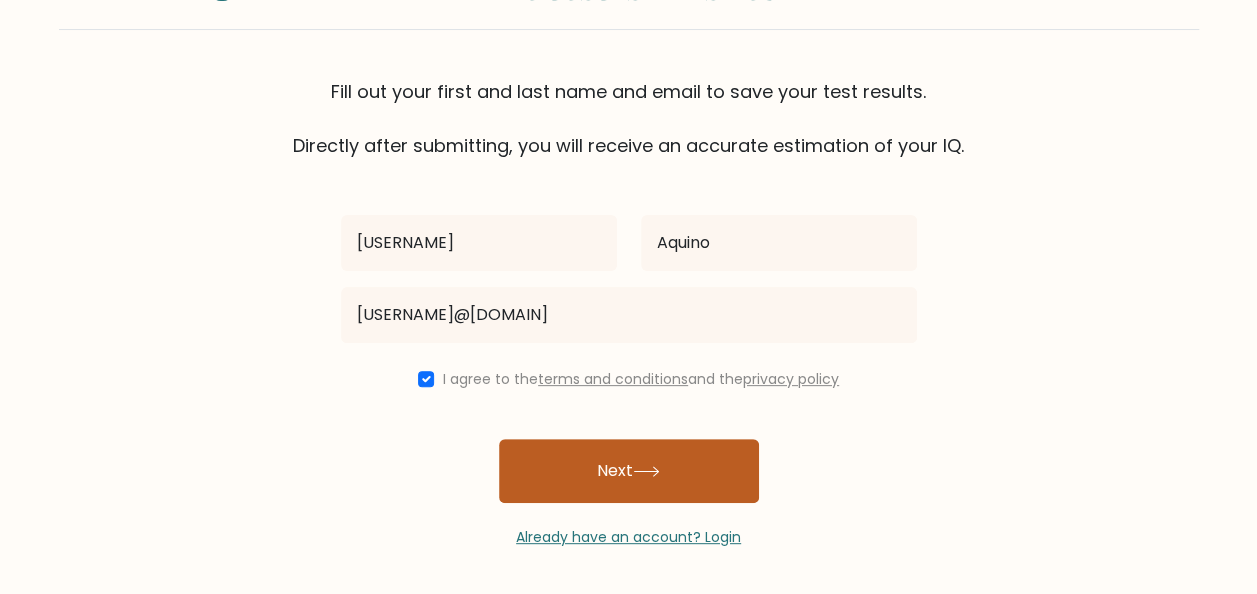 click on "Next" at bounding box center (629, 471) 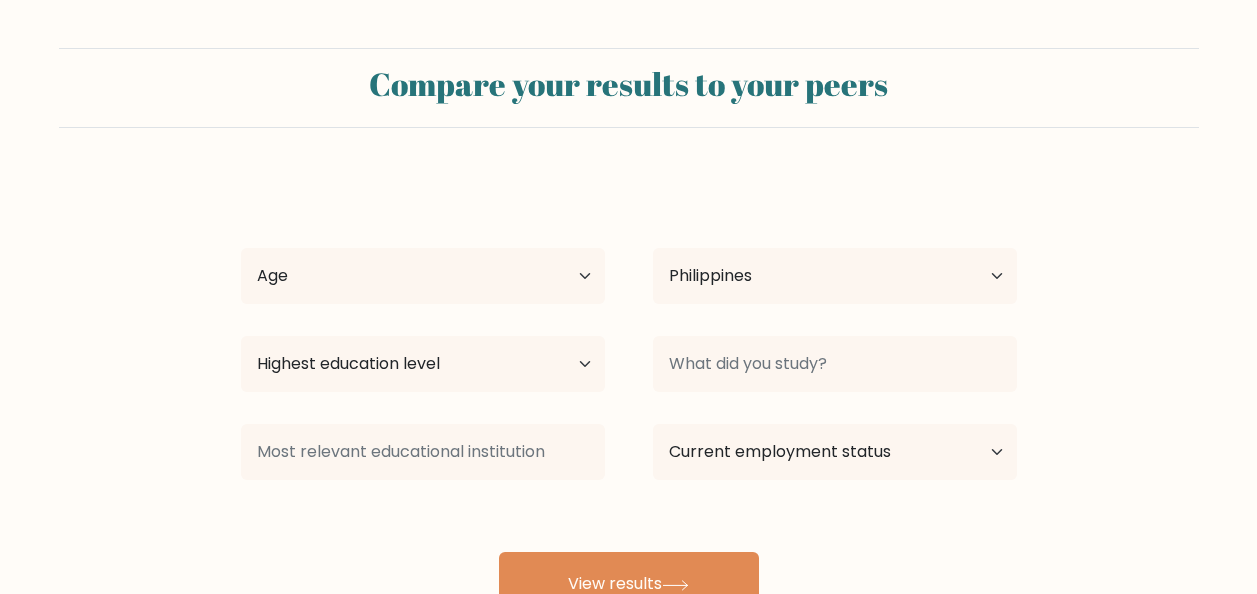 select on "PH" 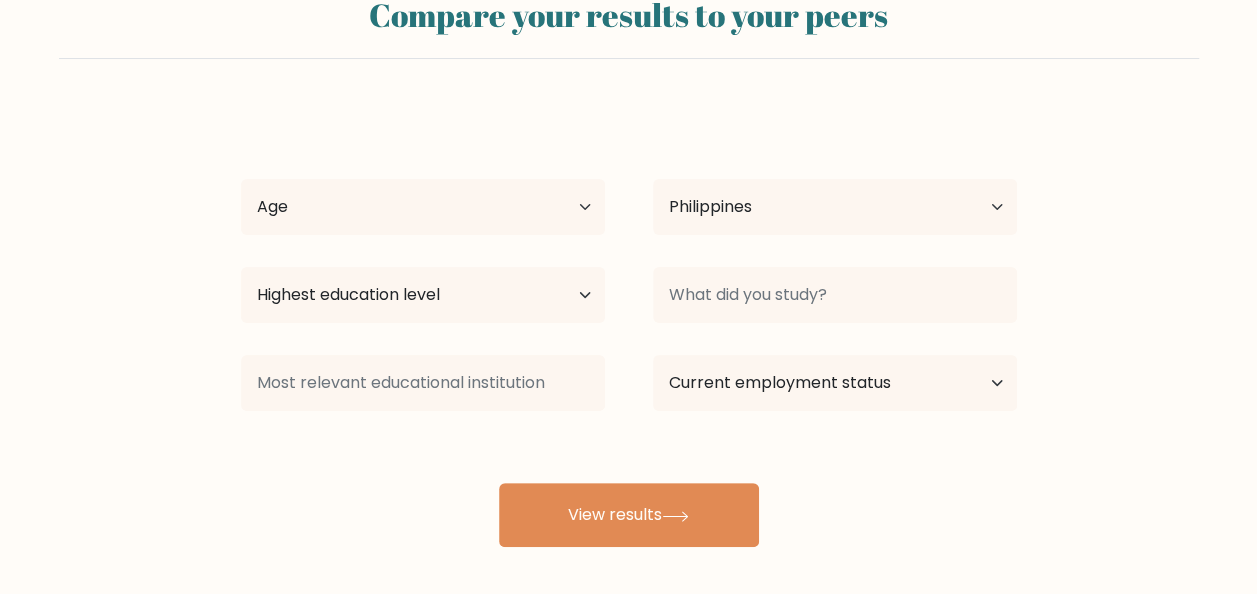 scroll, scrollTop: 100, scrollLeft: 0, axis: vertical 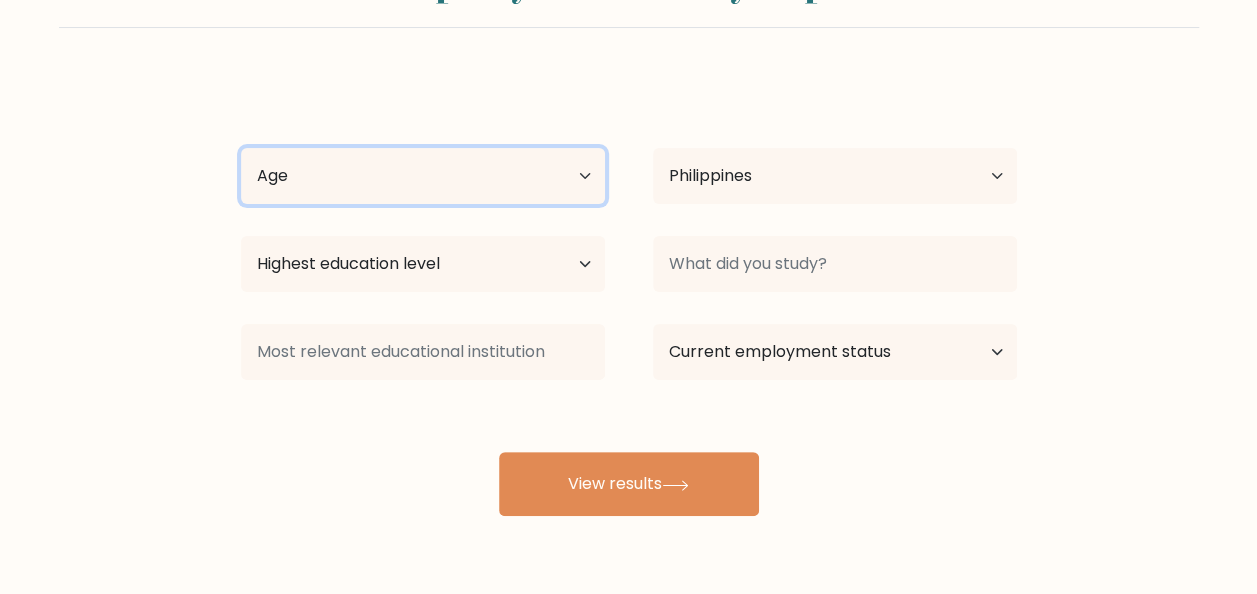 click on "Age
Under 18 years old
18-24 years old
25-34 years old
35-44 years old
45-54 years old
55-64 years old
65 years old and above" at bounding box center [423, 176] 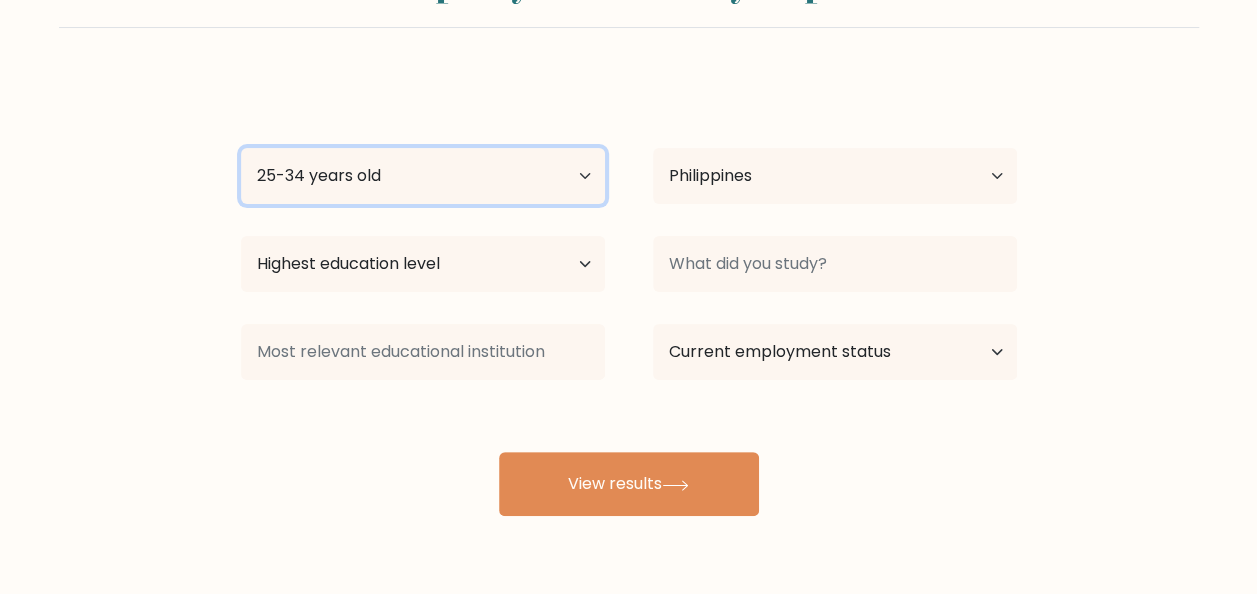 click on "Age
Under 18 years old
18-24 years old
25-34 years old
35-44 years old
45-54 years old
55-64 years old
65 years old and above" at bounding box center [423, 176] 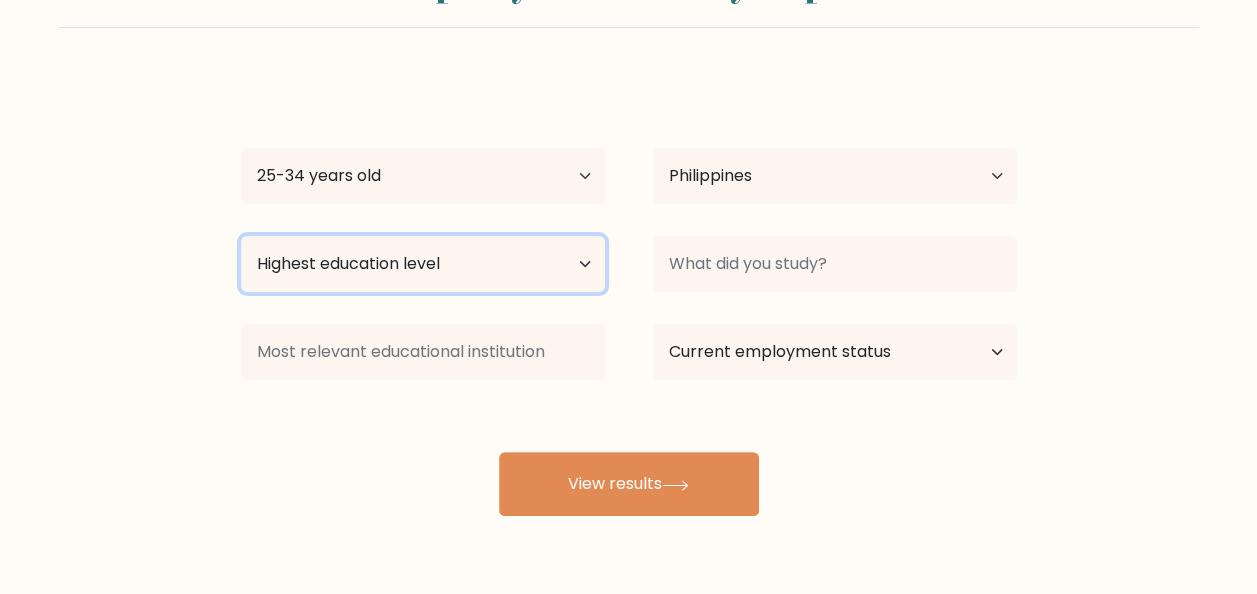 click on "Highest education level
No schooling
Primary
Lower Secondary
Upper Secondary
Occupation Specific
Bachelor's degree
Master's degree
Doctoral degree" at bounding box center [423, 264] 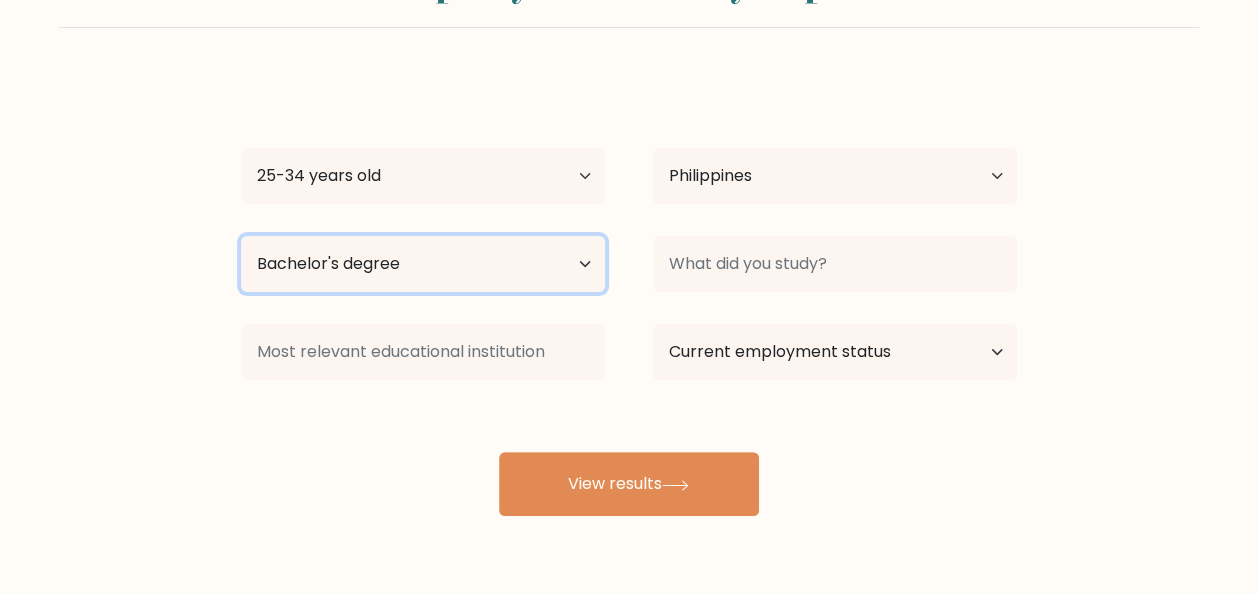 click on "Highest education level
No schooling
Primary
Lower Secondary
Upper Secondary
Occupation Specific
Bachelor's degree
Master's degree
Doctoral degree" at bounding box center (423, 264) 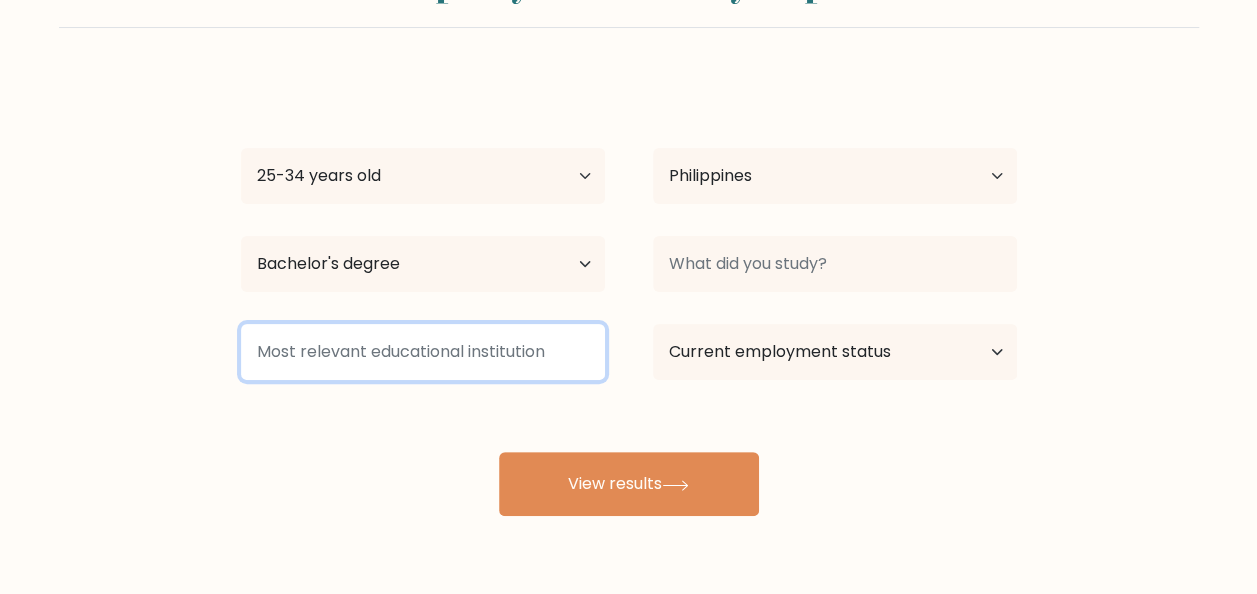 click at bounding box center [423, 352] 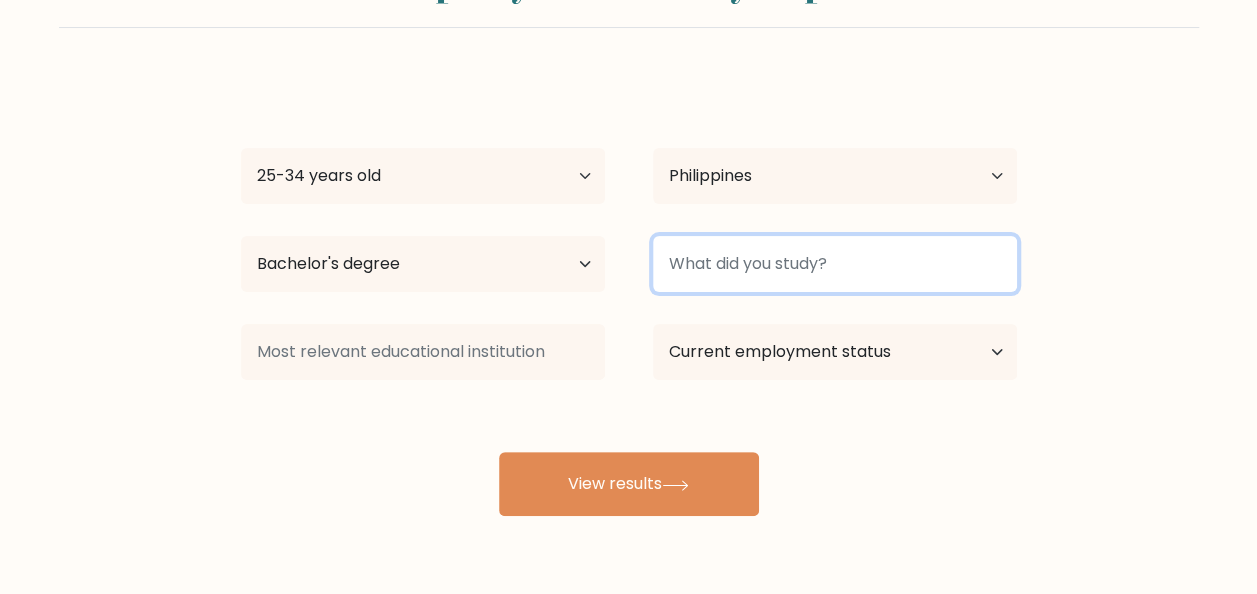 click at bounding box center [835, 264] 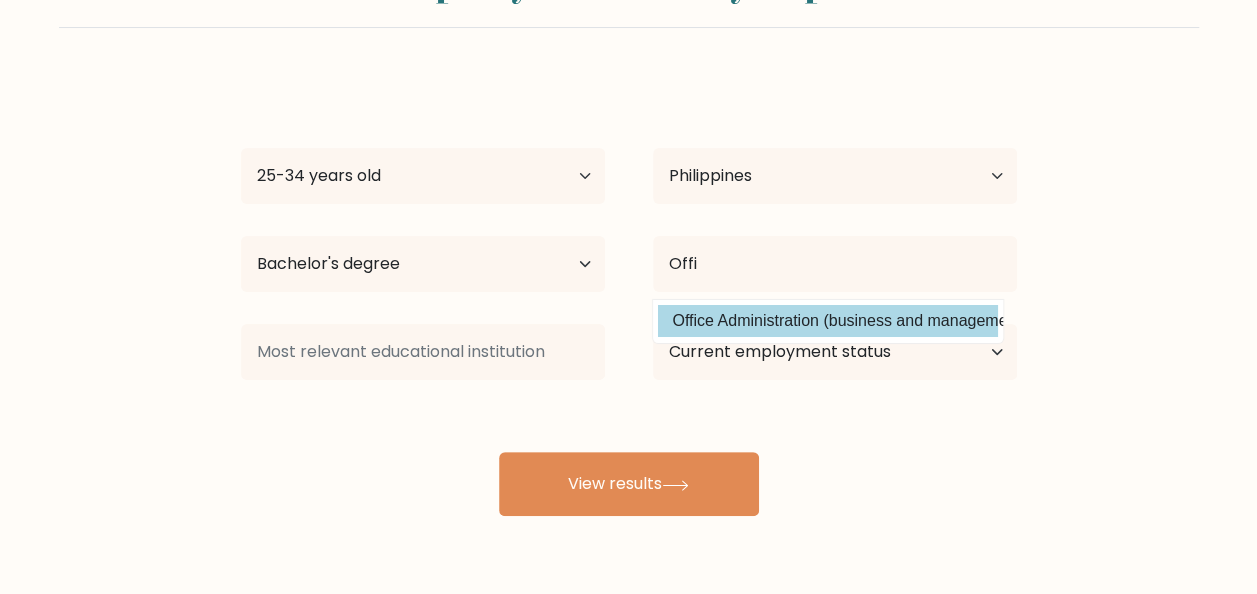 click on "Office Administration (business and management)" at bounding box center [828, 321] 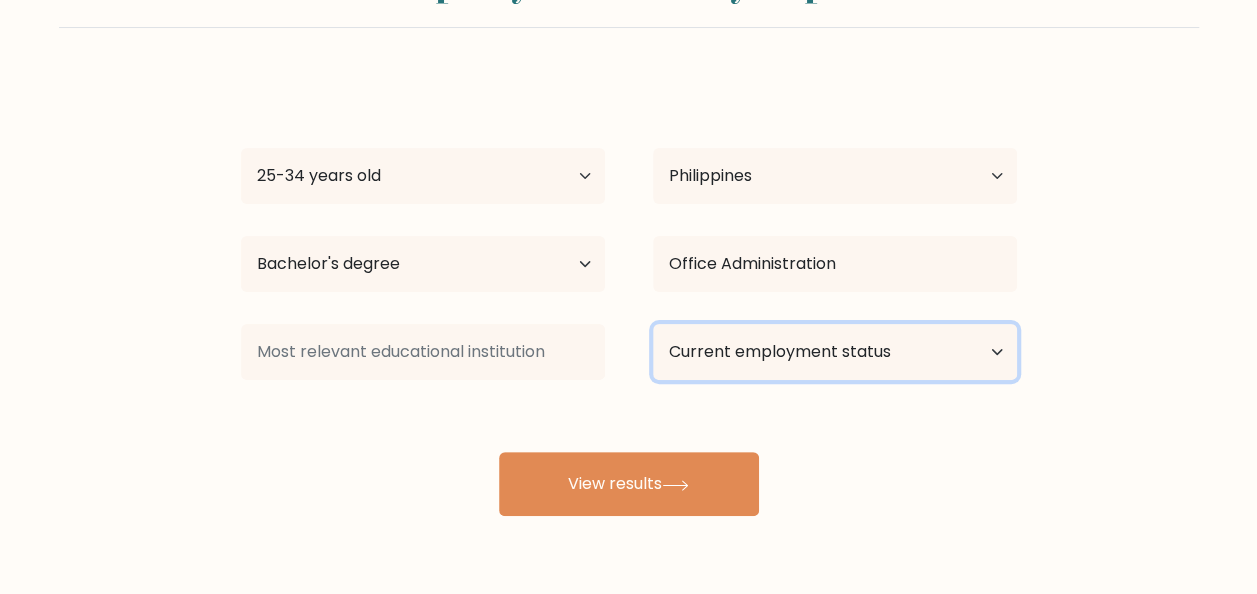 click on "Current employment status
Employed
Student
Retired
Other / prefer not to answer" at bounding box center (835, 352) 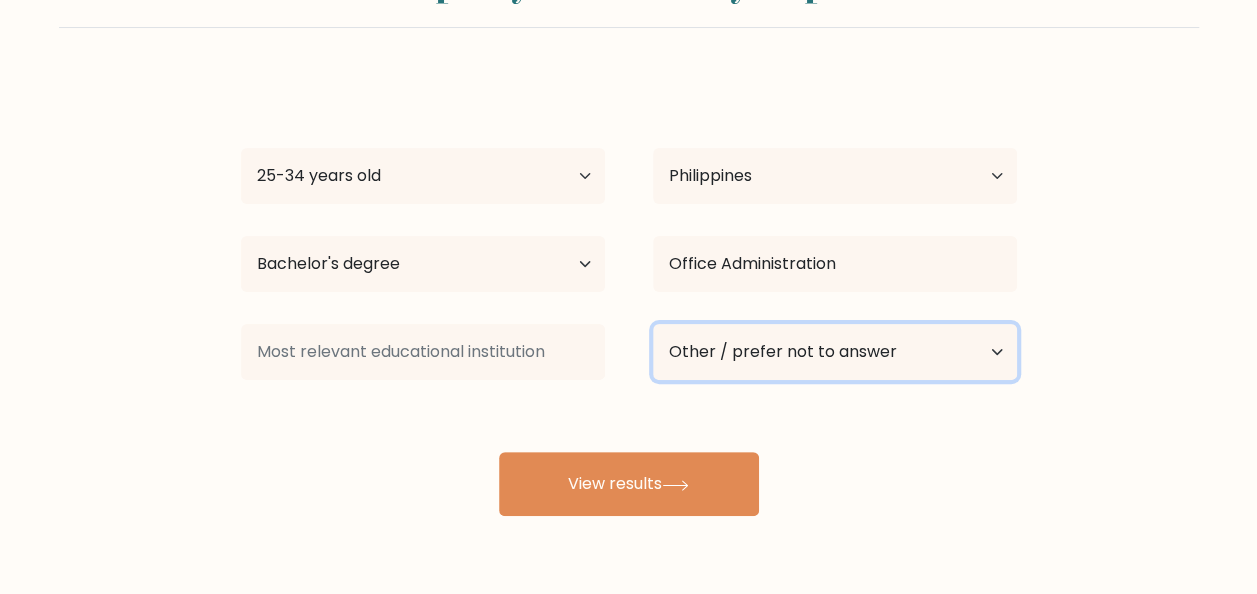 click on "Current employment status
Employed
Student
Retired
Other / prefer not to answer" at bounding box center [835, 352] 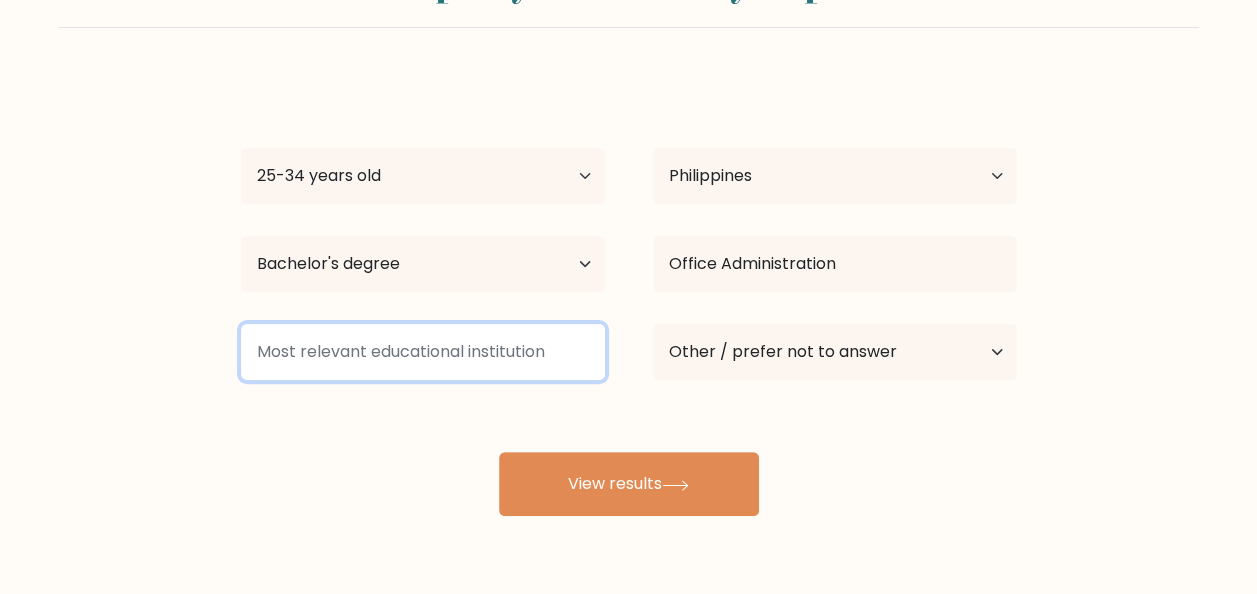 click at bounding box center [423, 352] 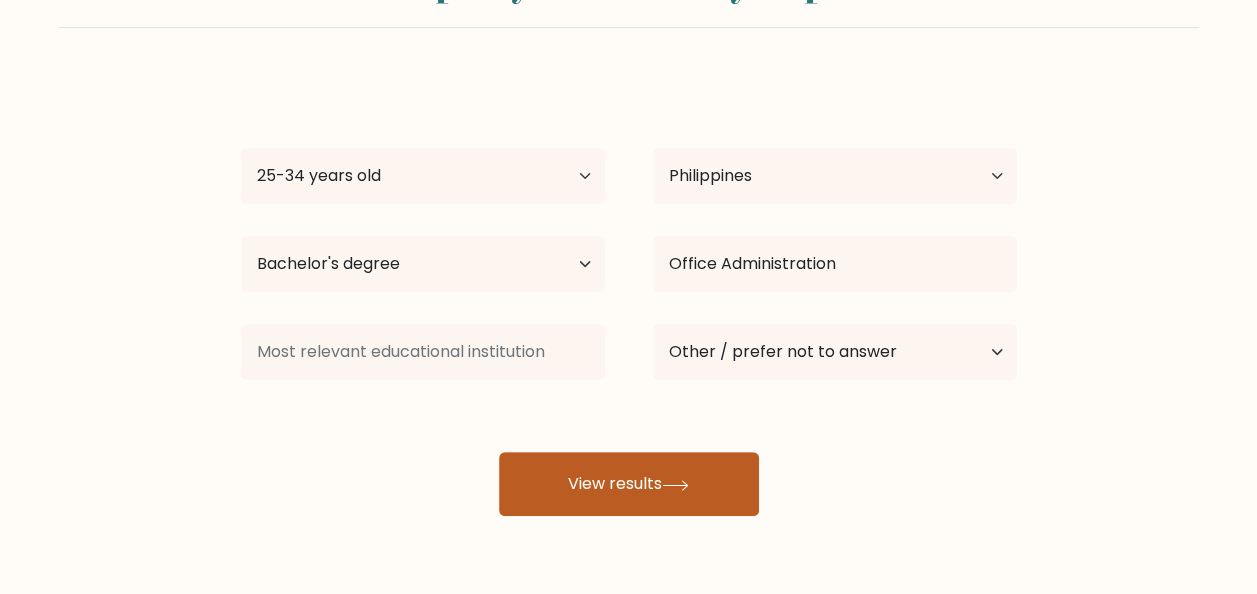 click on "View results" at bounding box center [629, 484] 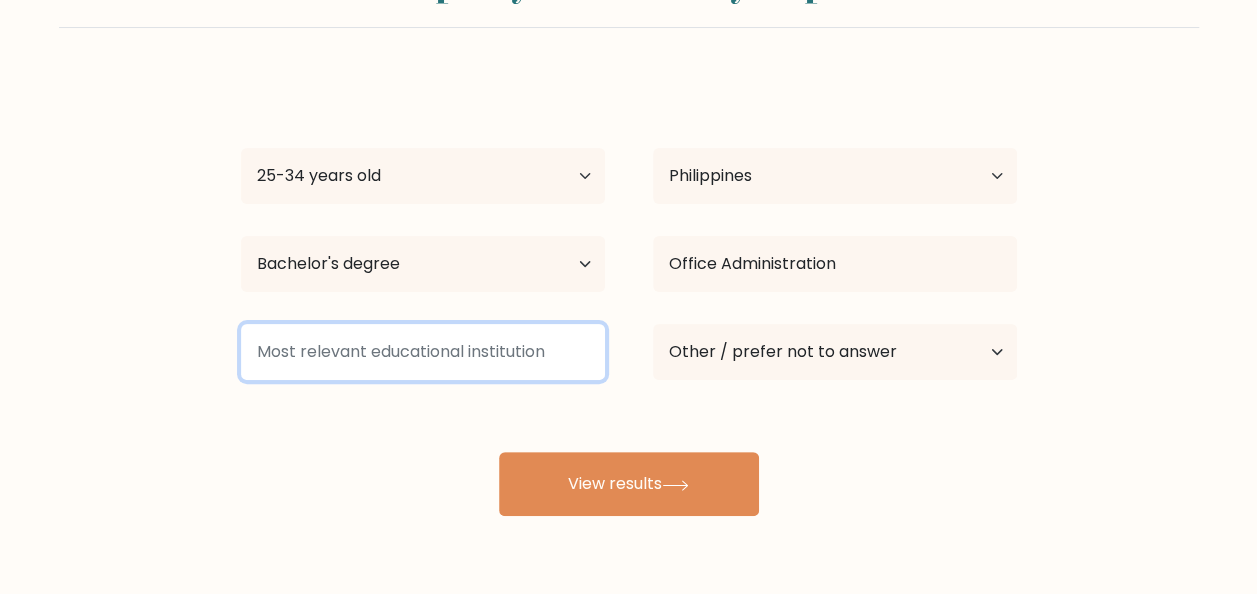 click at bounding box center (423, 352) 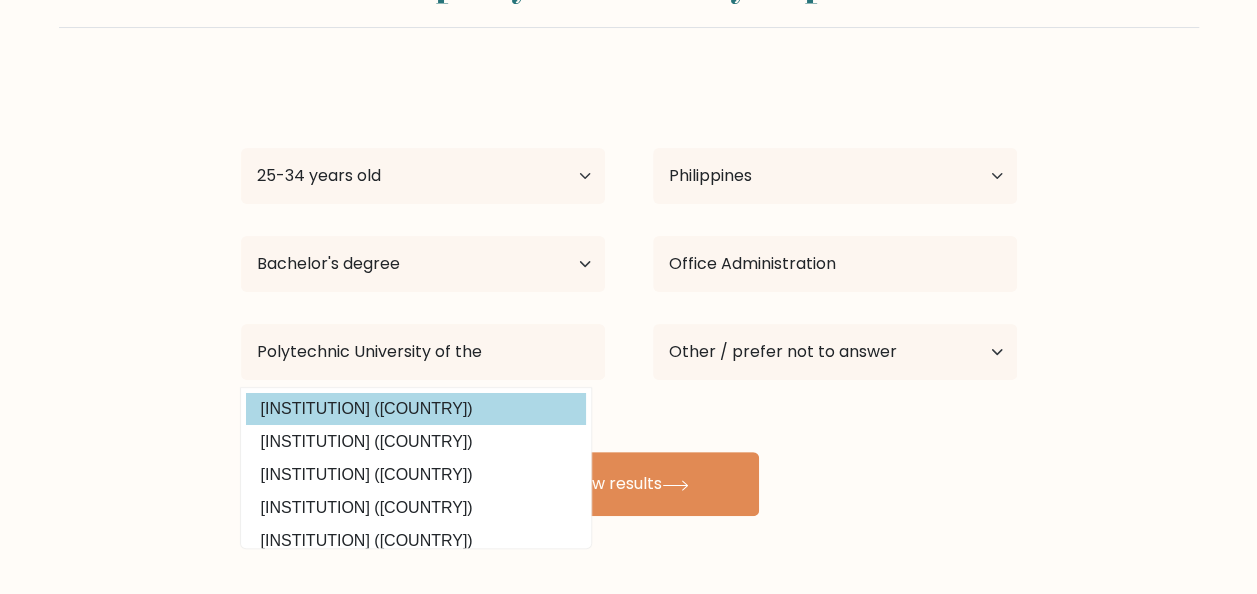 click on "Polytechnic University of the Philippines (Philippines)" at bounding box center [416, 409] 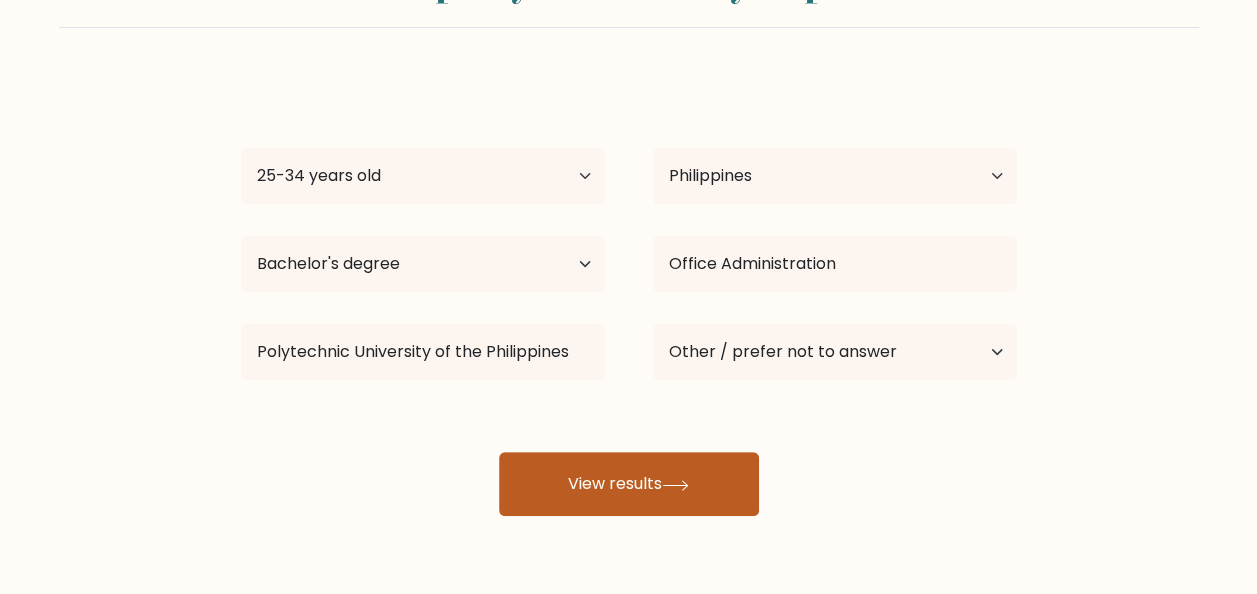 click on "View results" at bounding box center (629, 484) 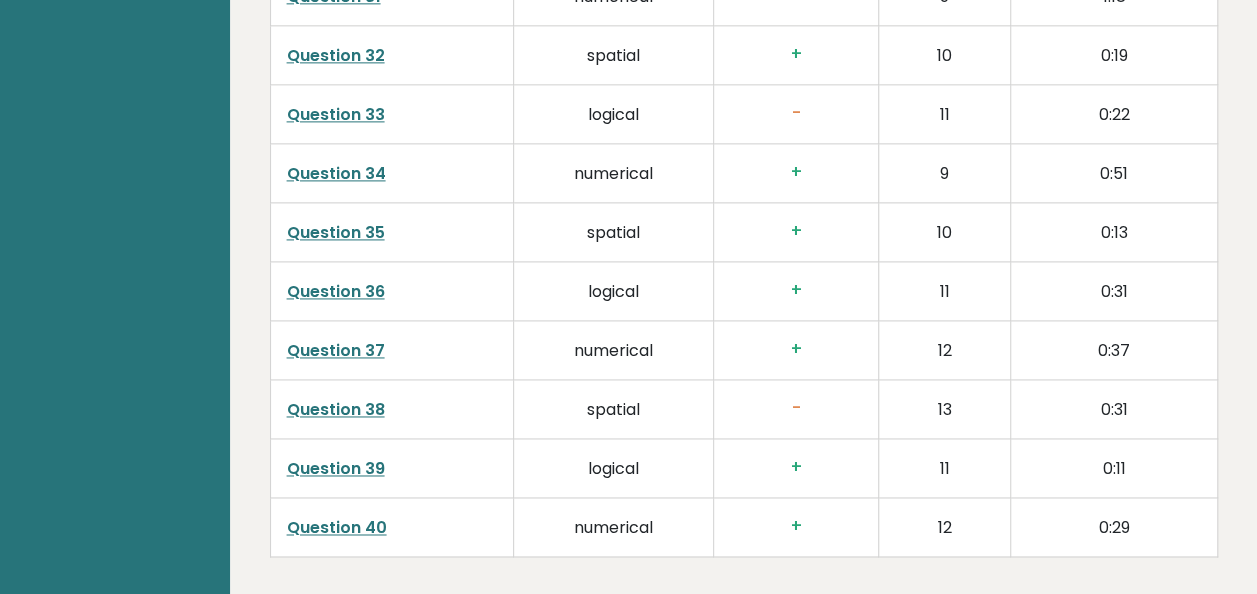 scroll, scrollTop: 5300, scrollLeft: 0, axis: vertical 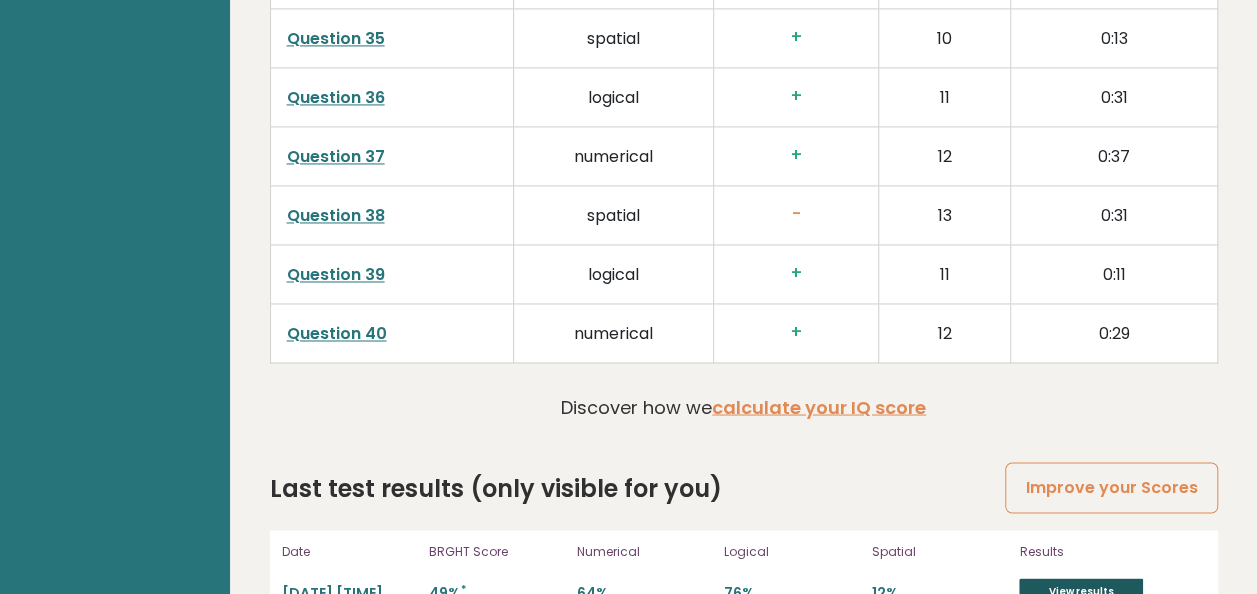 click on "View results" at bounding box center [1081, 591] 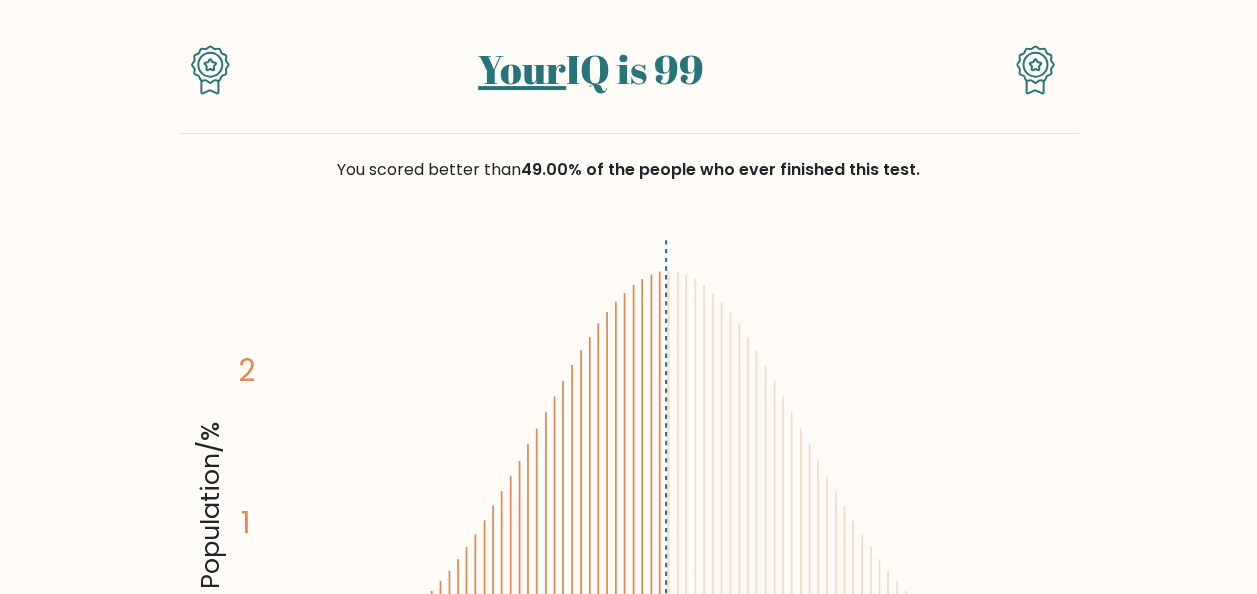 scroll, scrollTop: 119, scrollLeft: 0, axis: vertical 